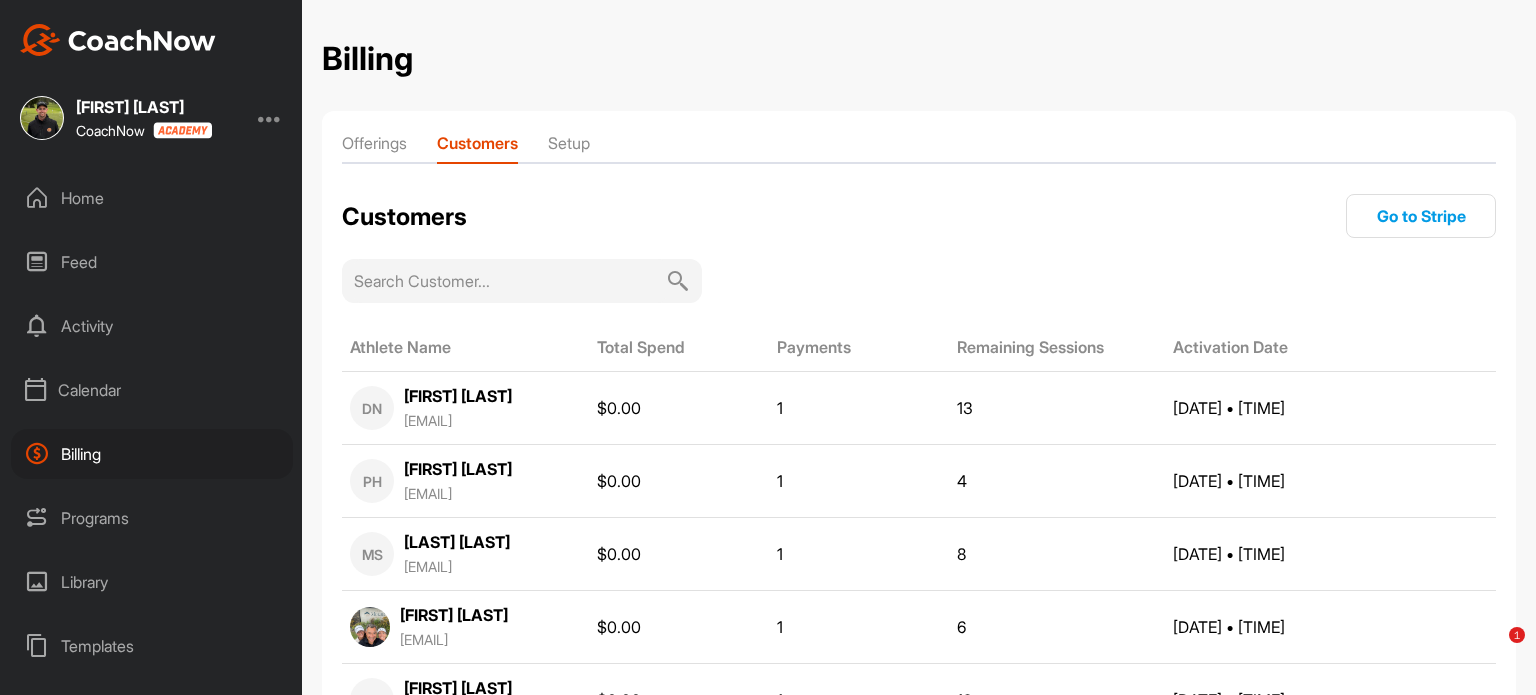 scroll, scrollTop: 0, scrollLeft: 0, axis: both 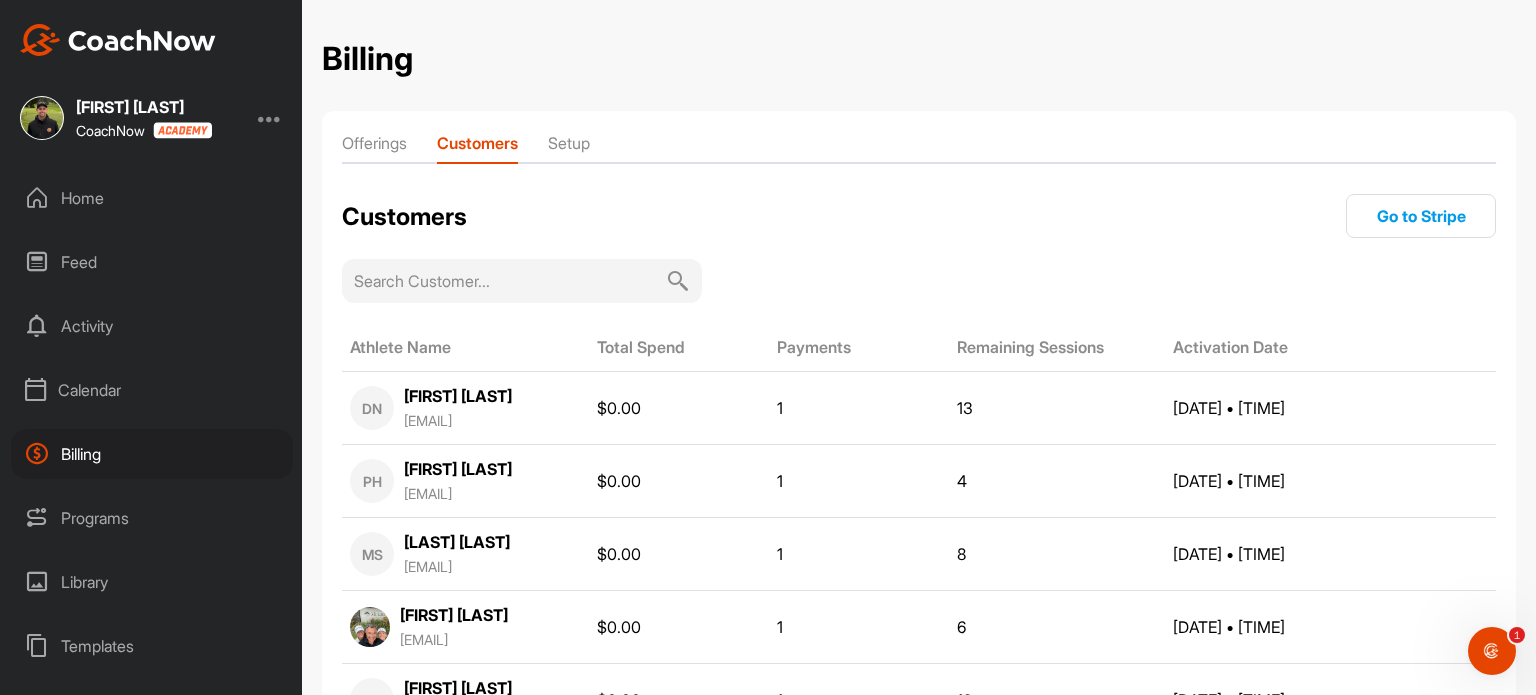 click at bounding box center [510, 281] 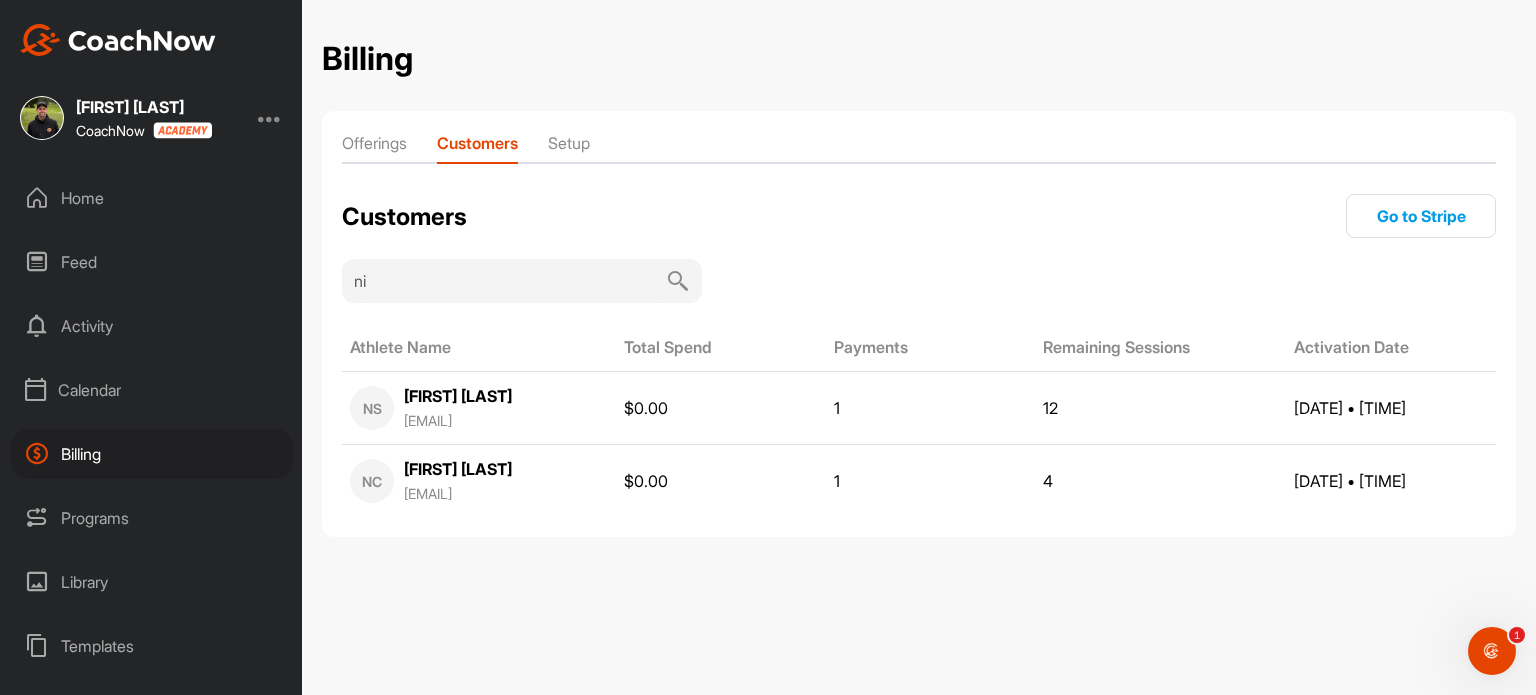 type on "n" 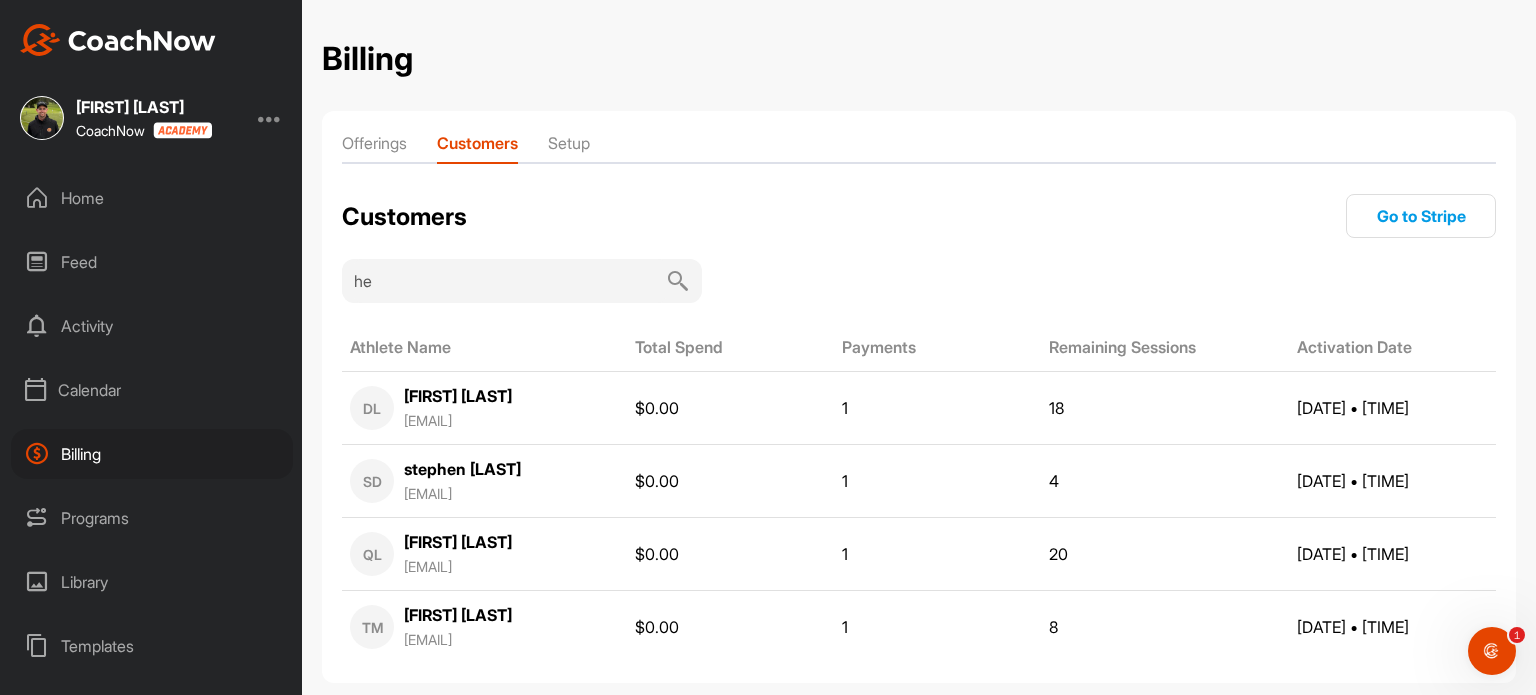 type on "h" 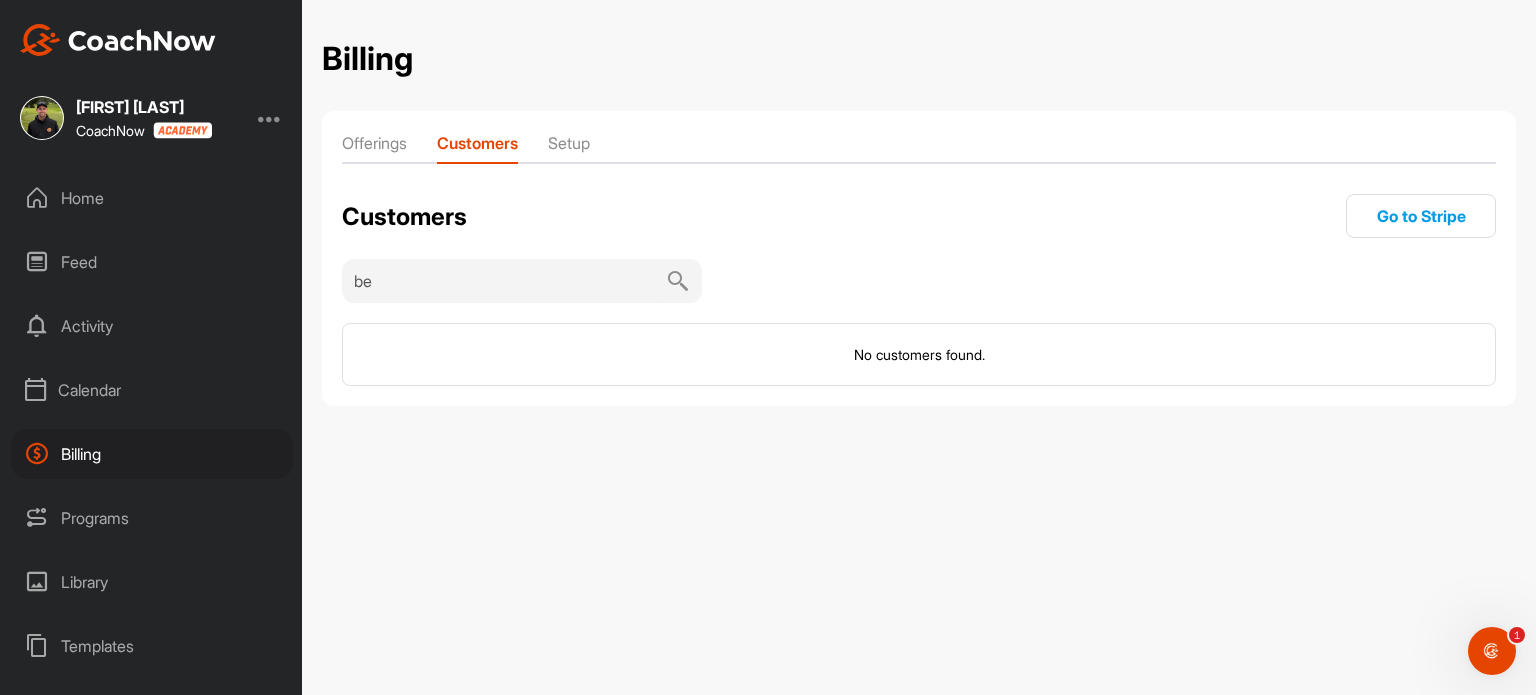 type on "b" 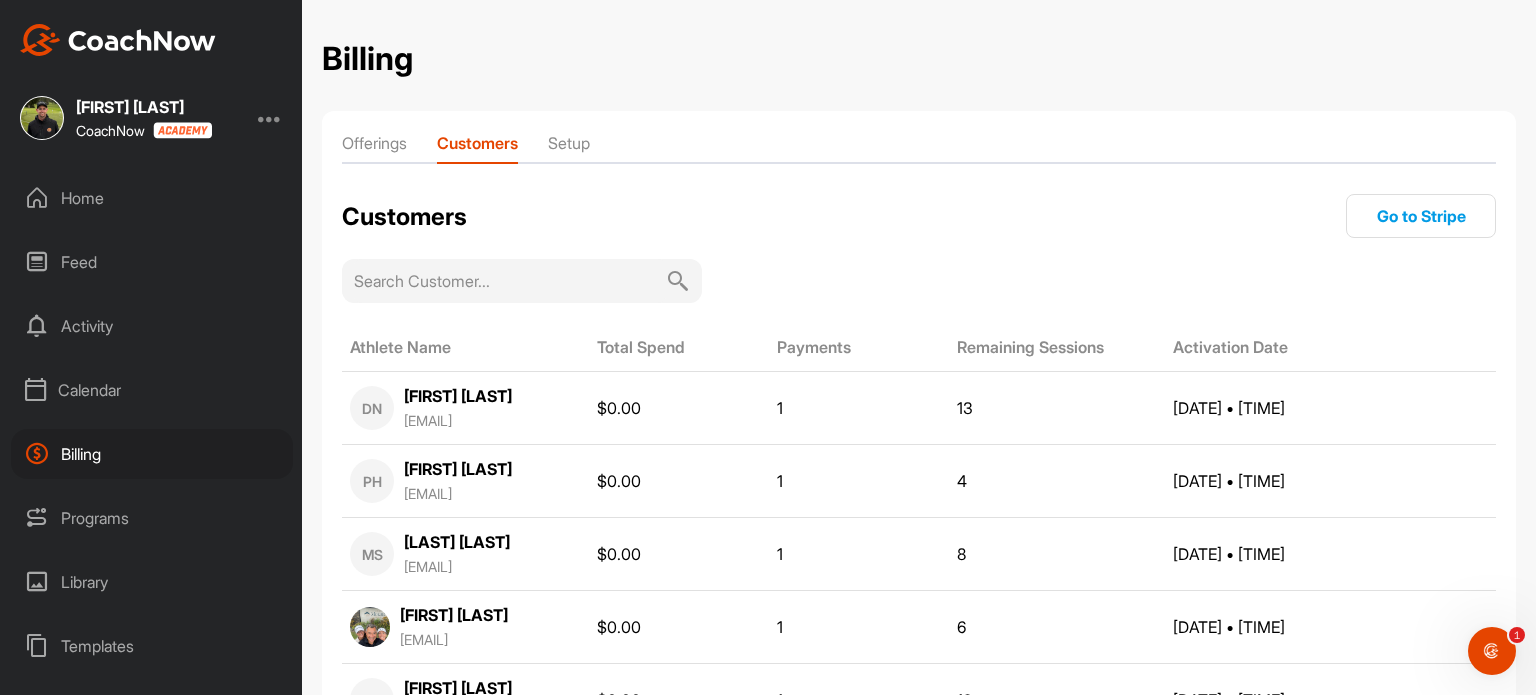 click at bounding box center [510, 281] 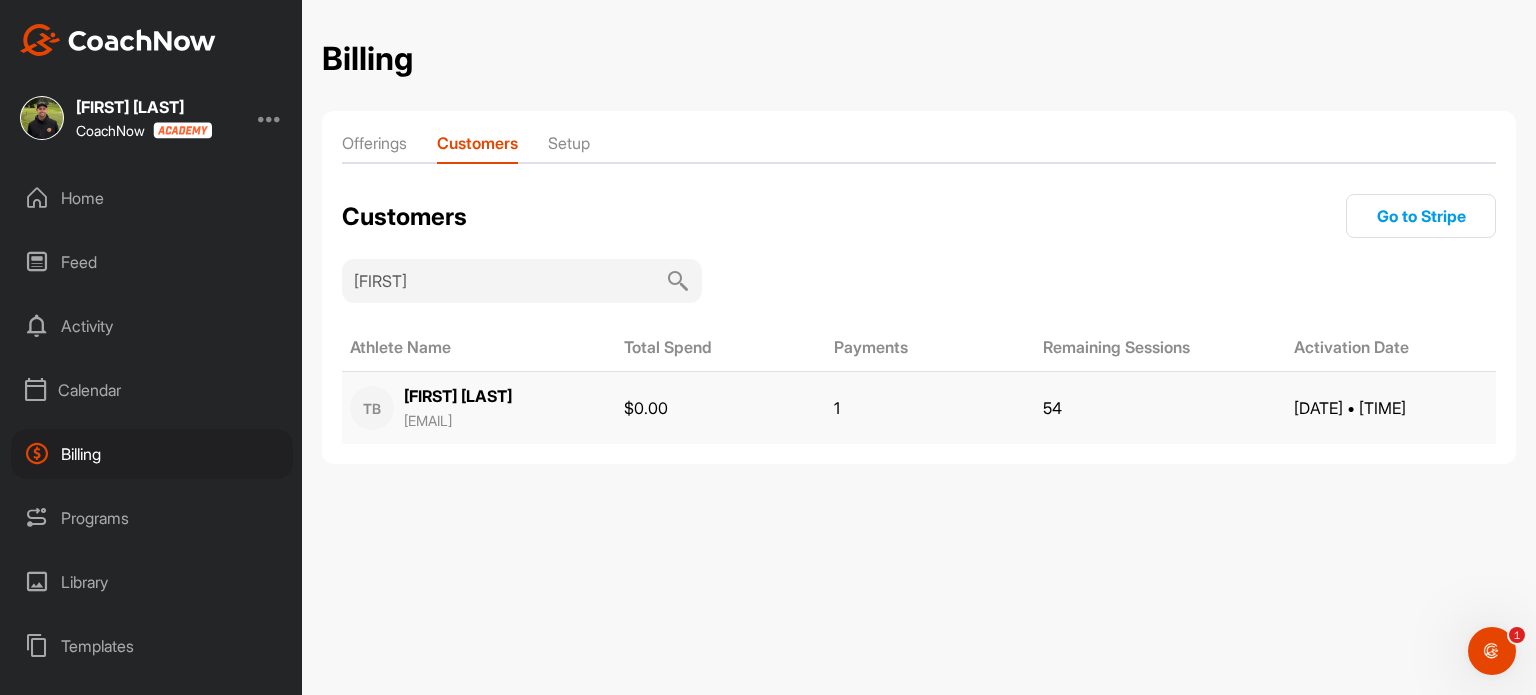 type on "[FIRST]" 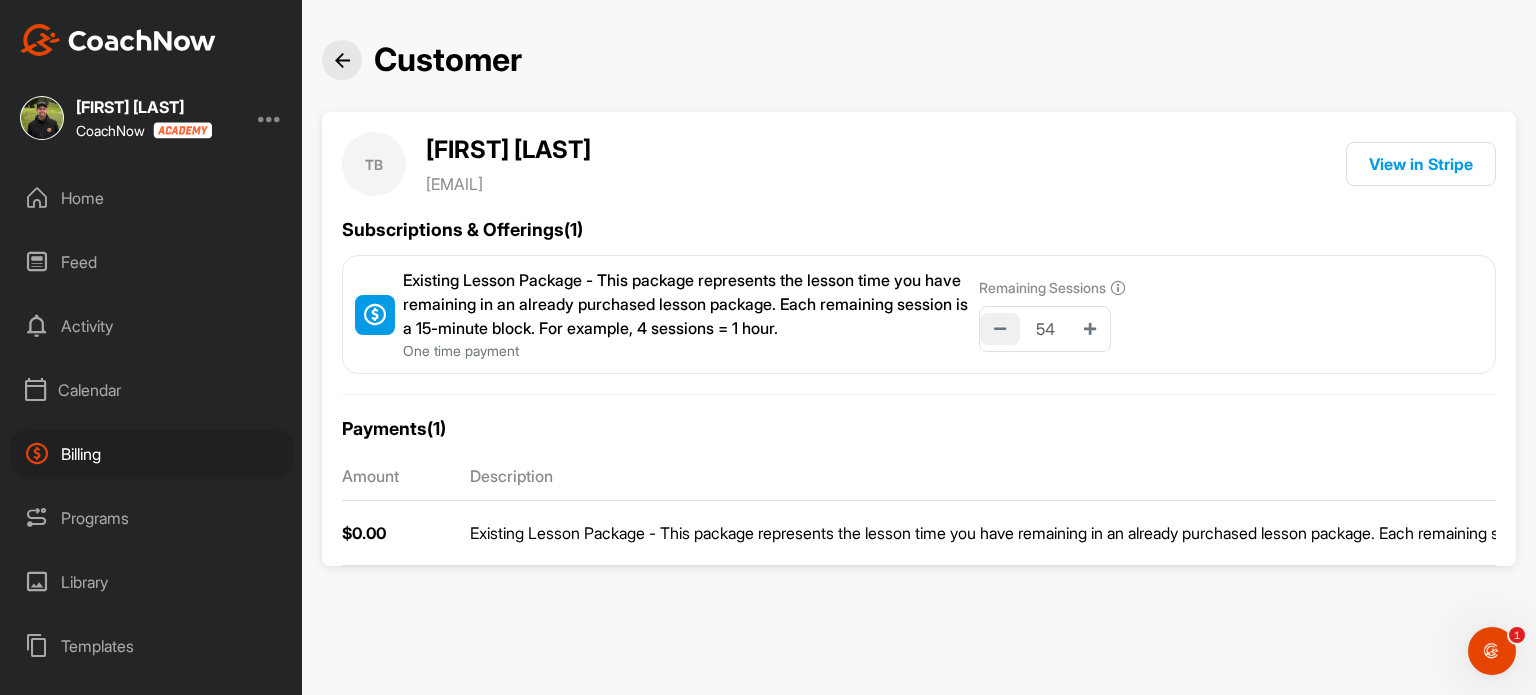 click at bounding box center [1000, 329] 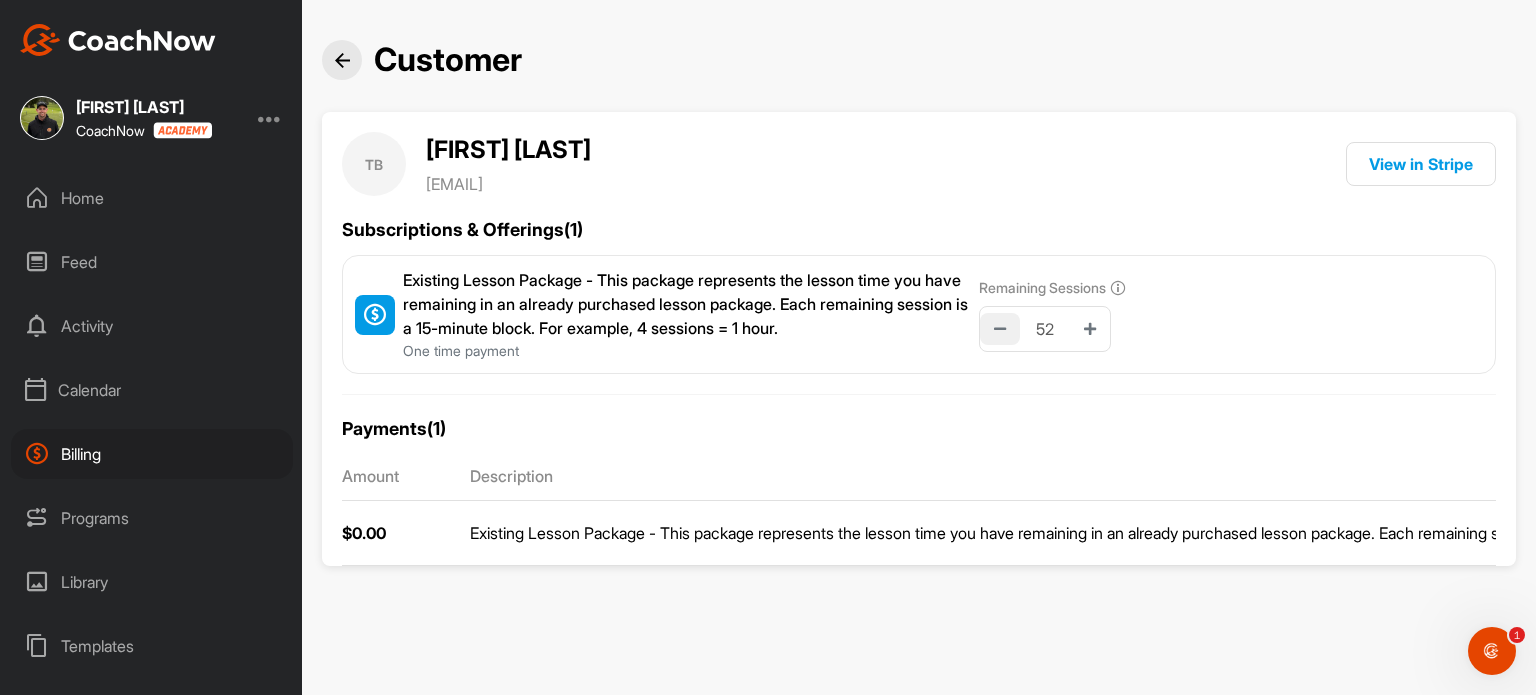 click at bounding box center [1000, 329] 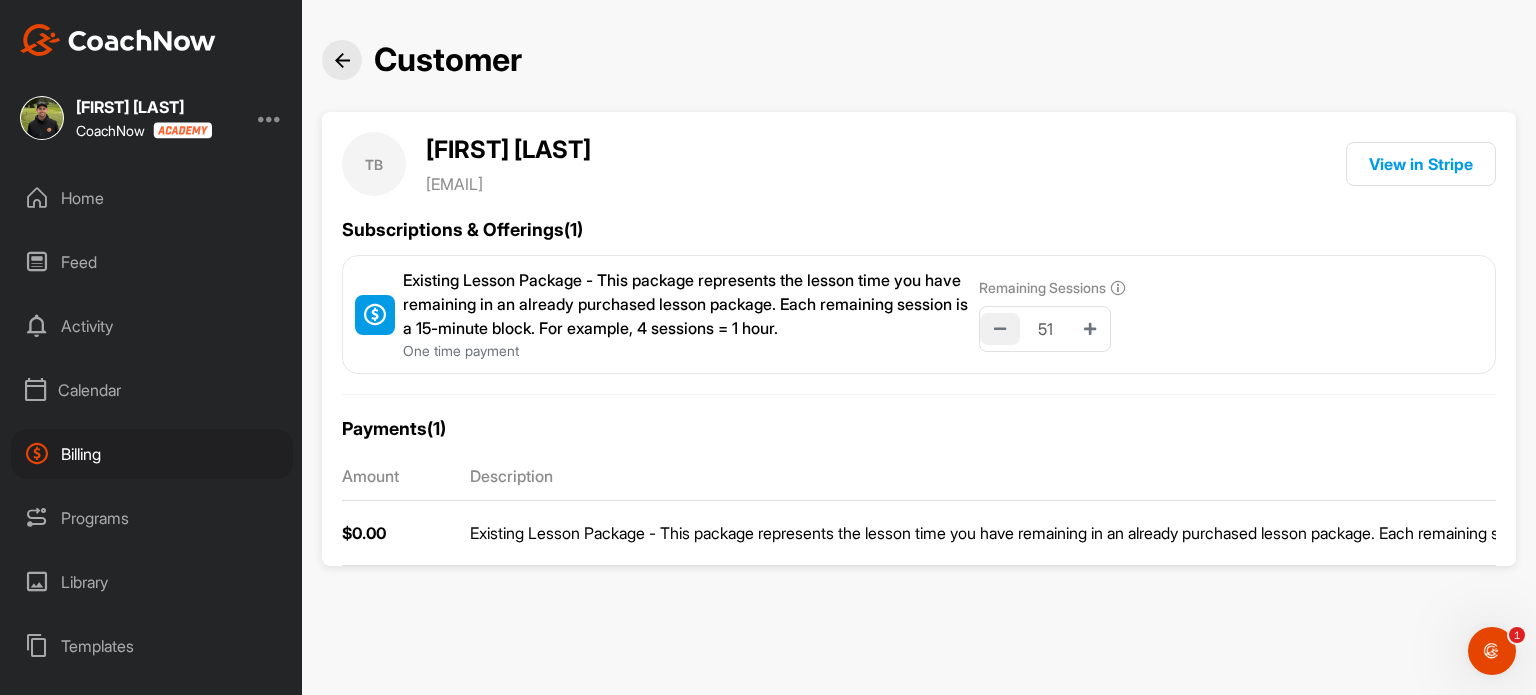 click at bounding box center [1000, 329] 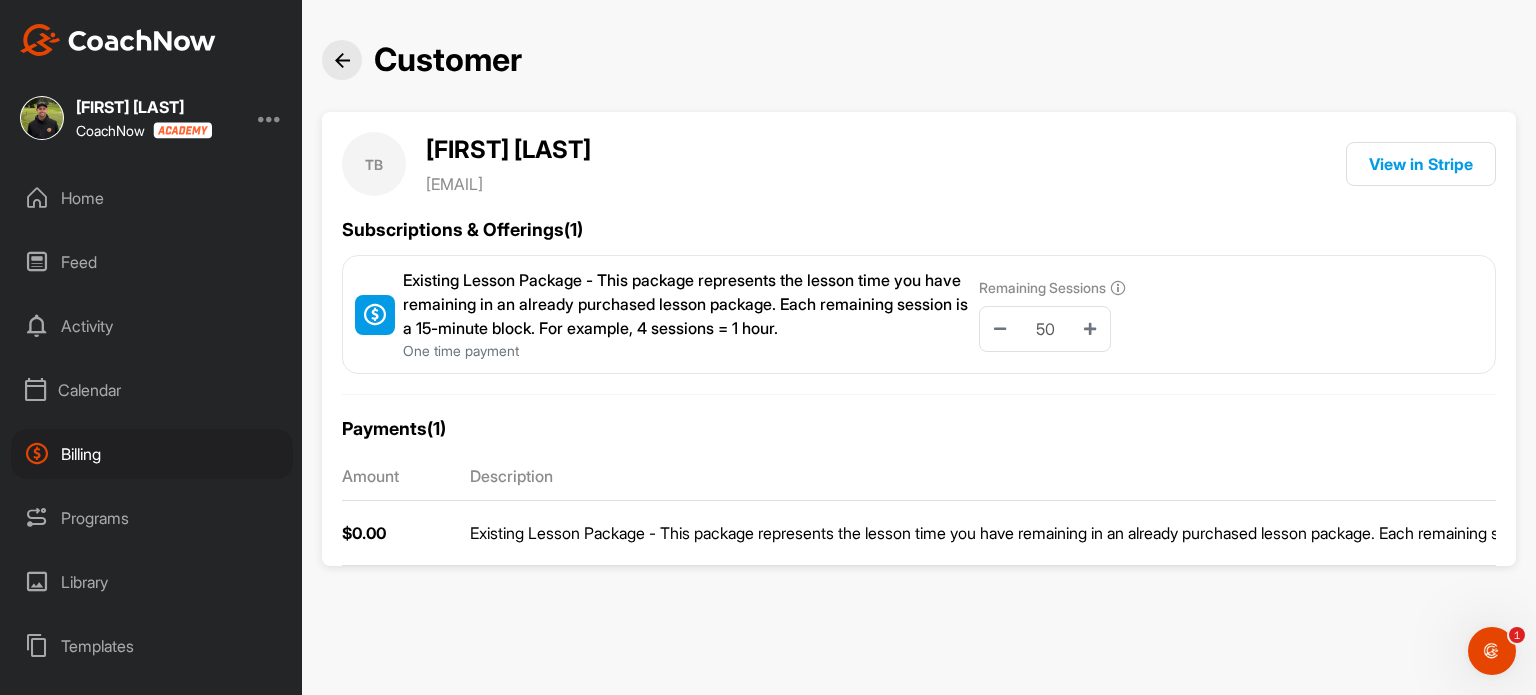 click at bounding box center [342, 60] 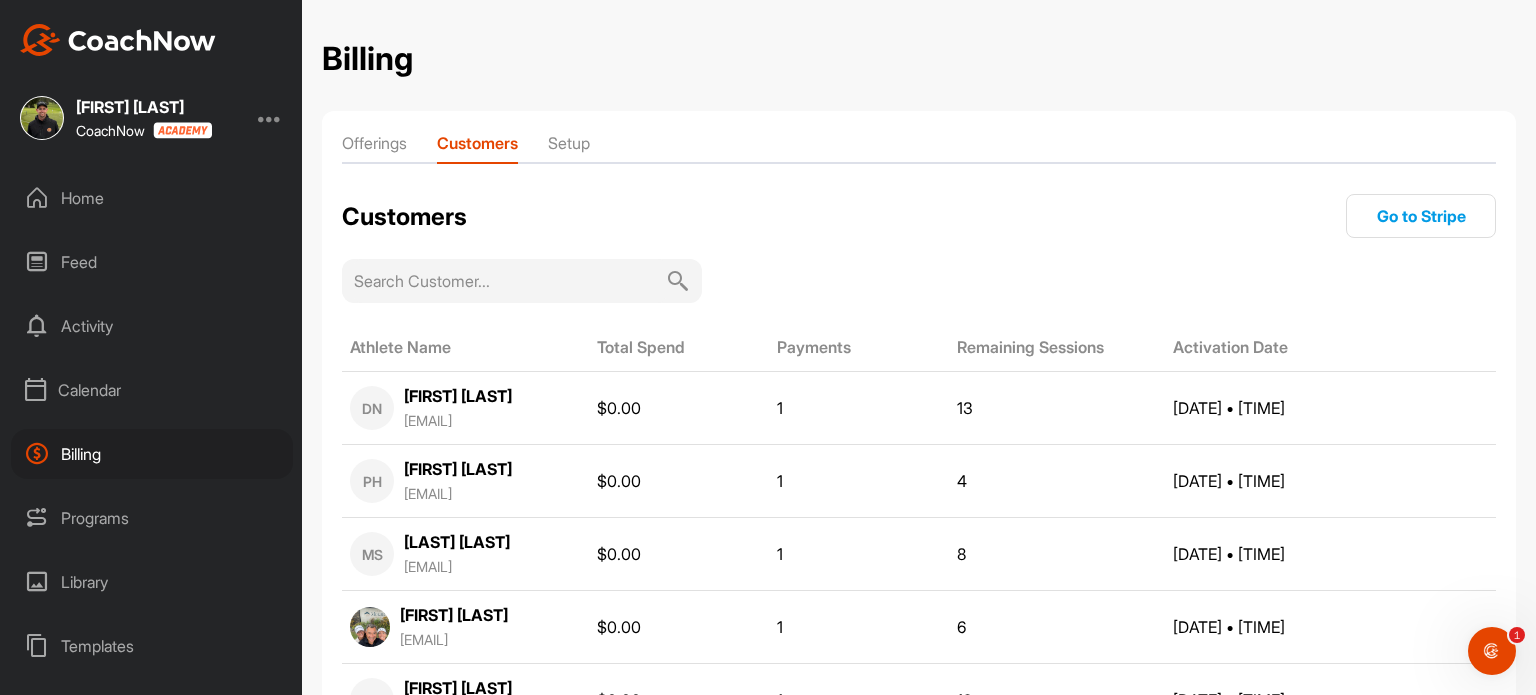 click at bounding box center [510, 281] 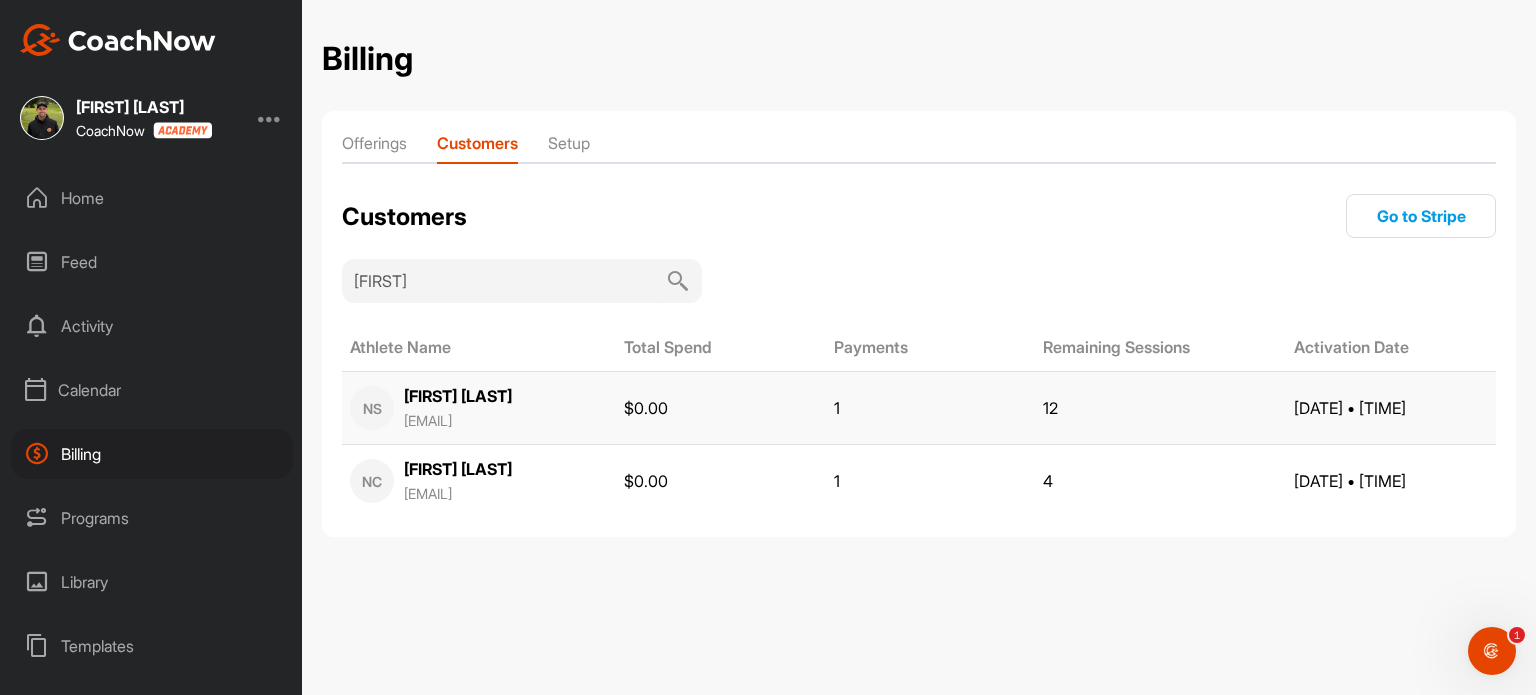 type on "[FIRST]" 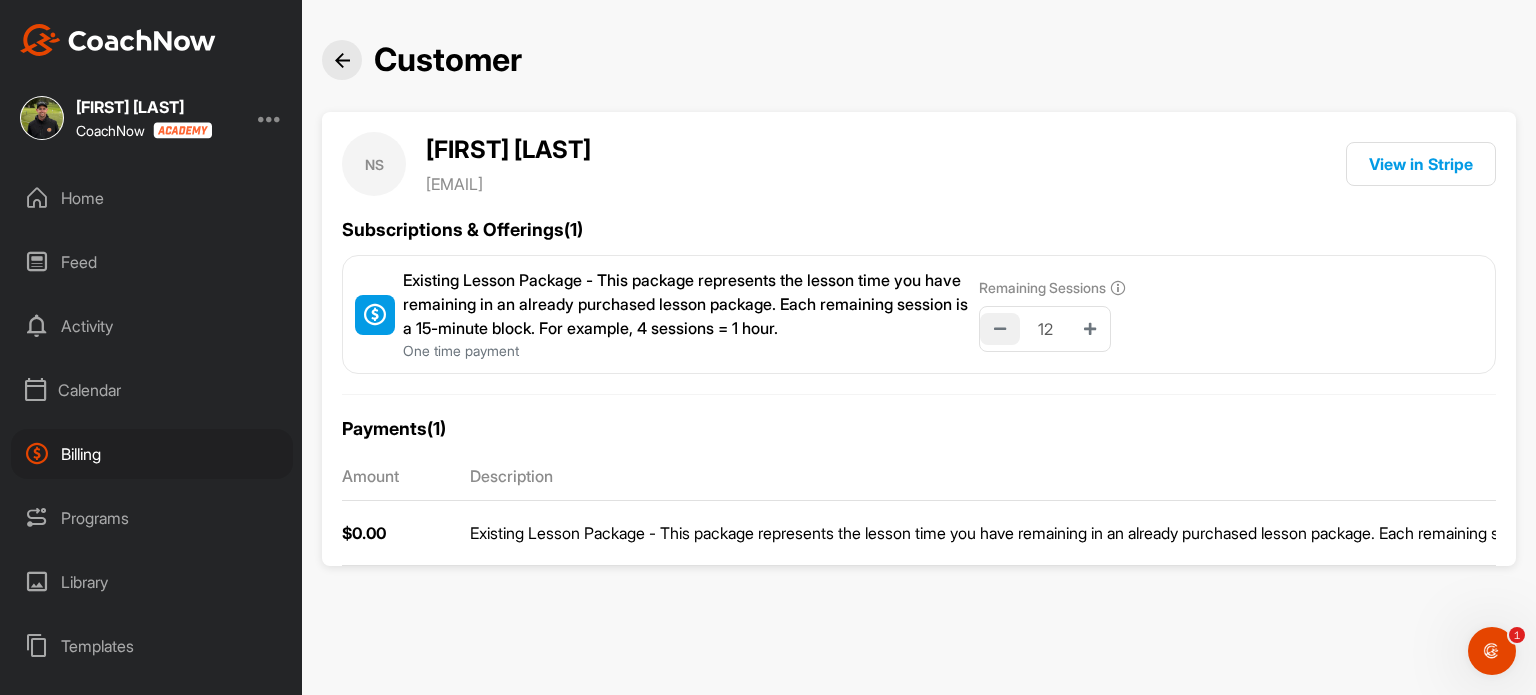 click at bounding box center [1000, 329] 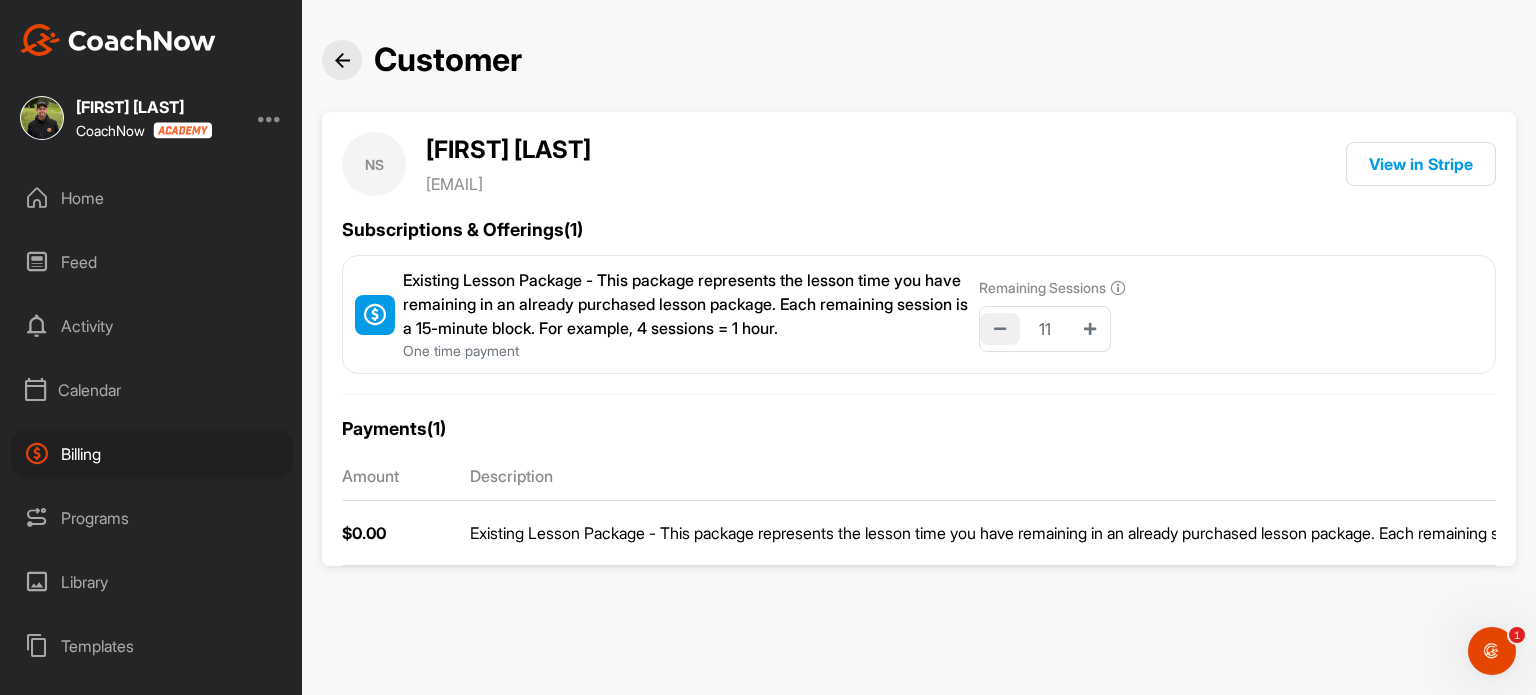 click at bounding box center (1000, 329) 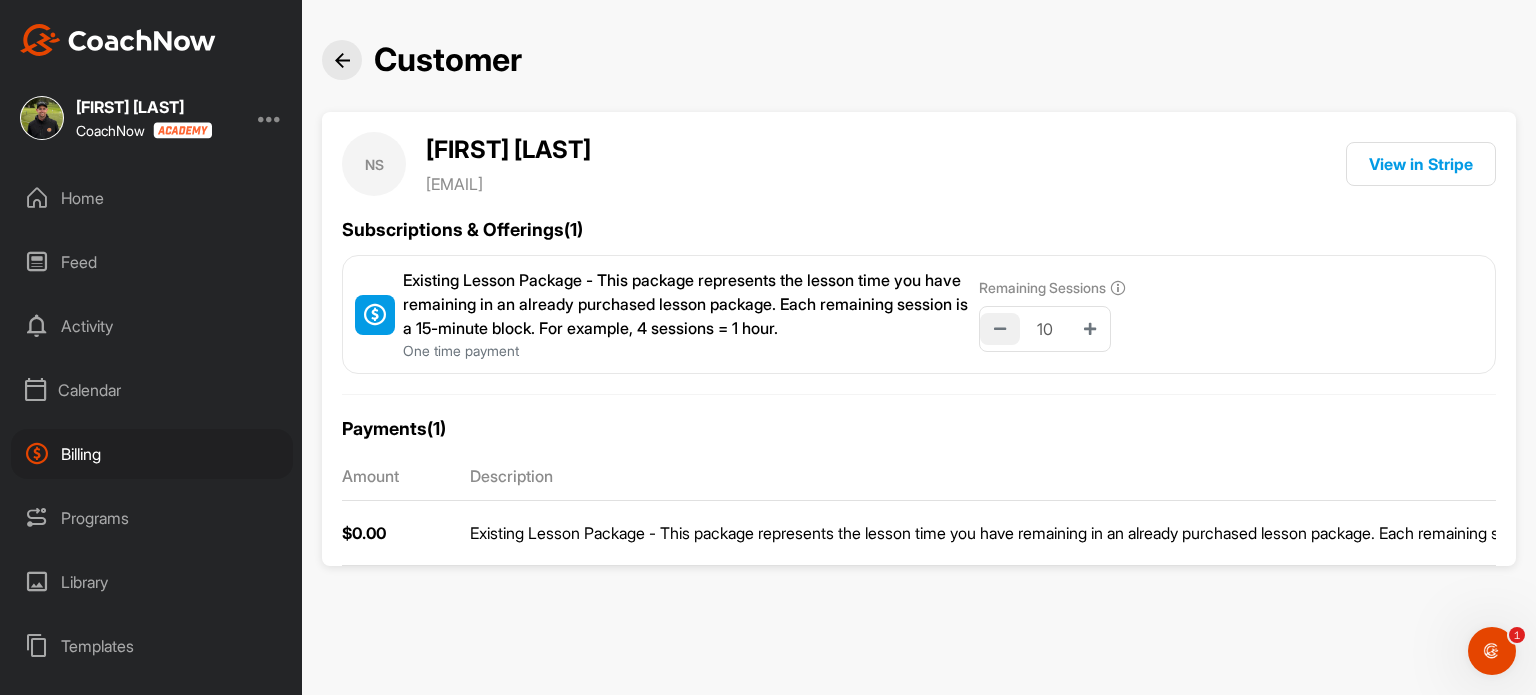click at bounding box center [1000, 329] 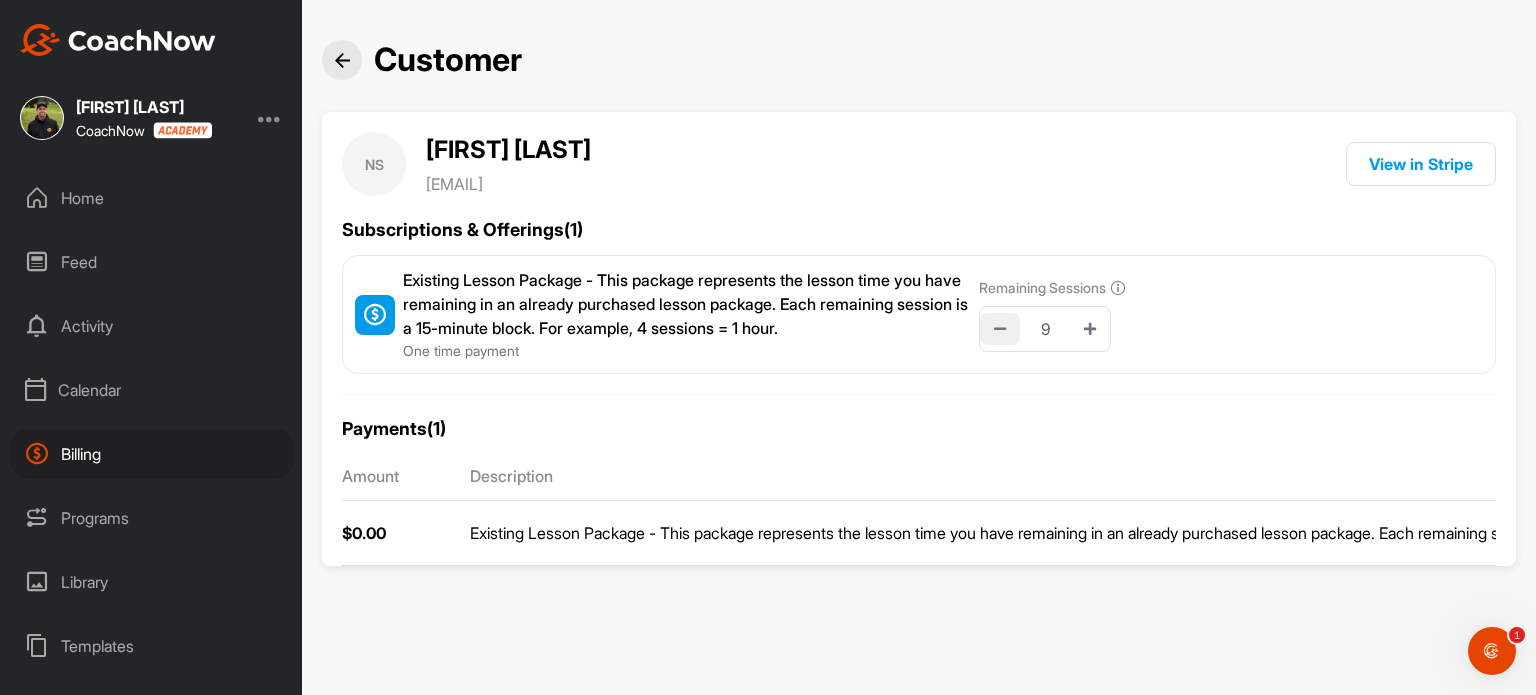 click at bounding box center [1000, 329] 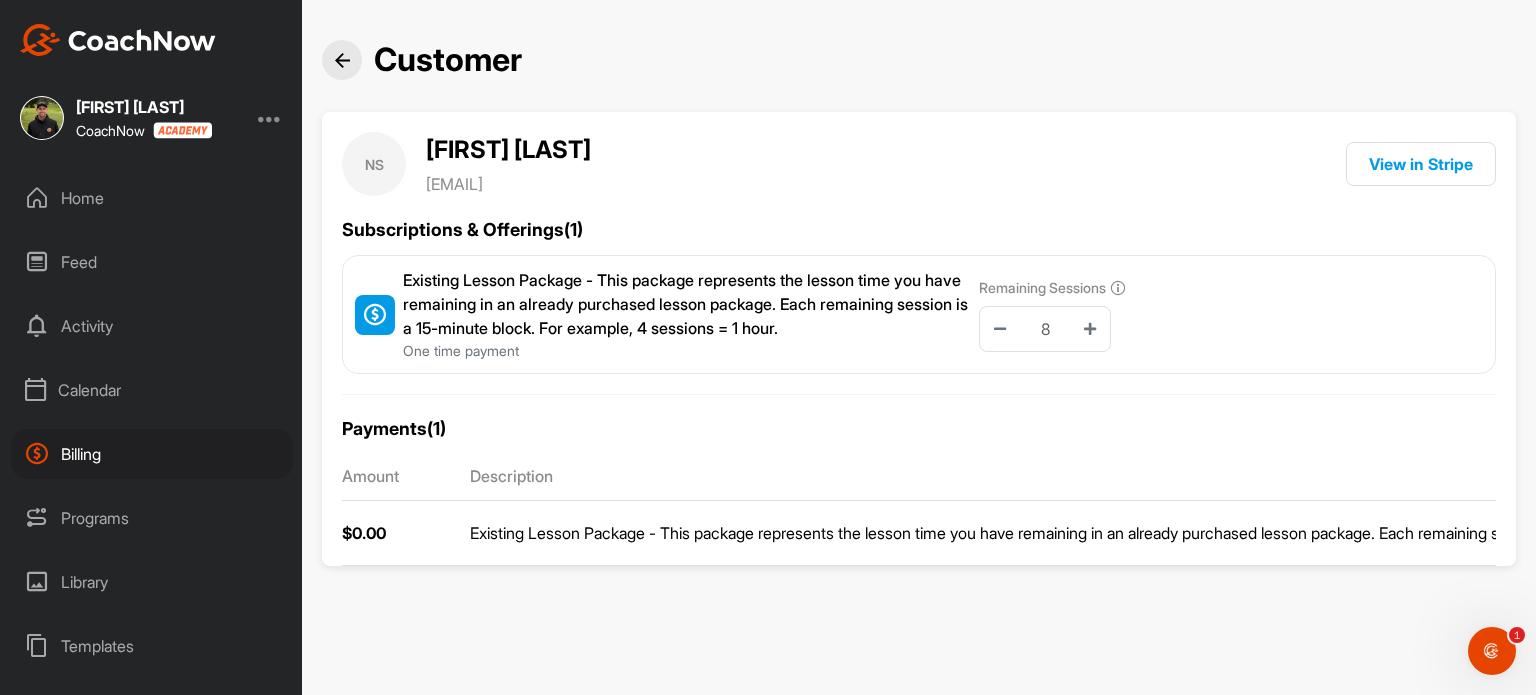 click on "[FIRST] [FIRST] [EMAIL] View in Stripe" at bounding box center [919, 164] 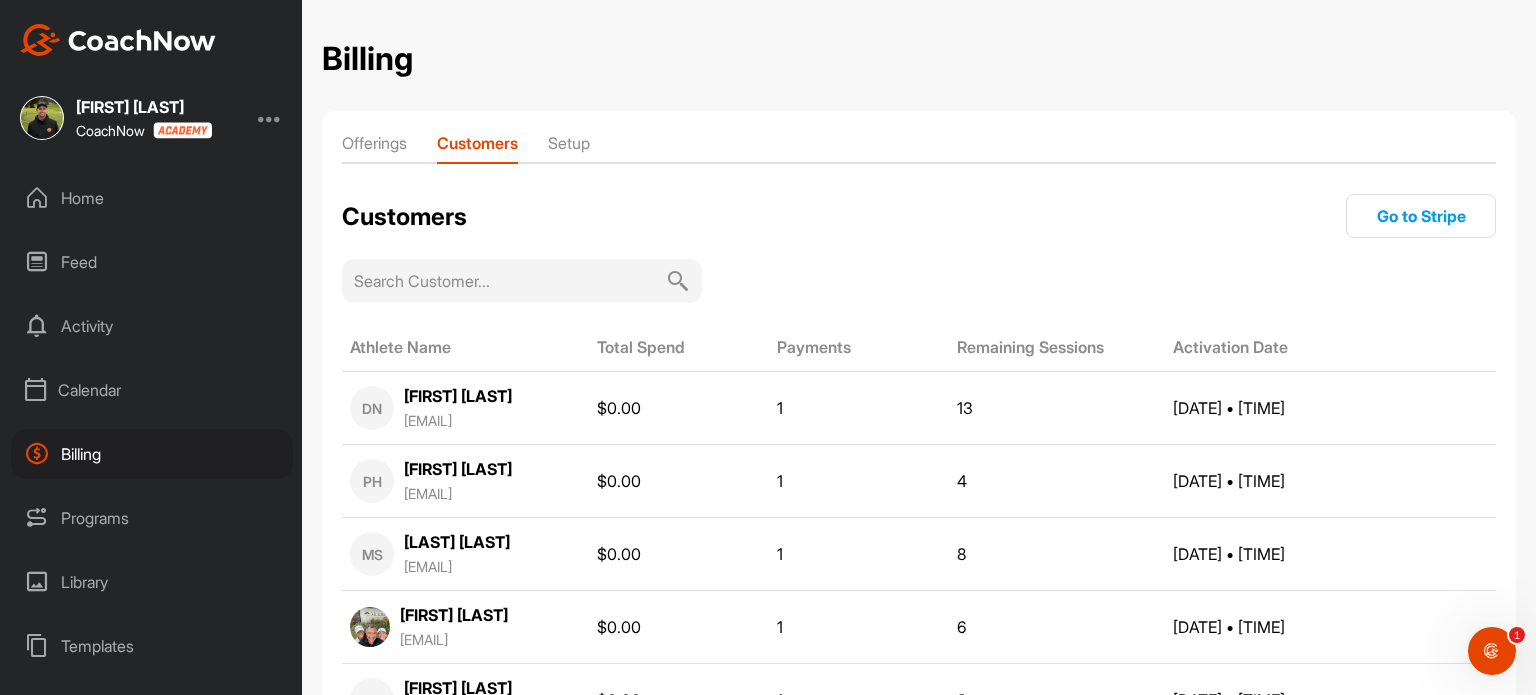 click at bounding box center (510, 281) 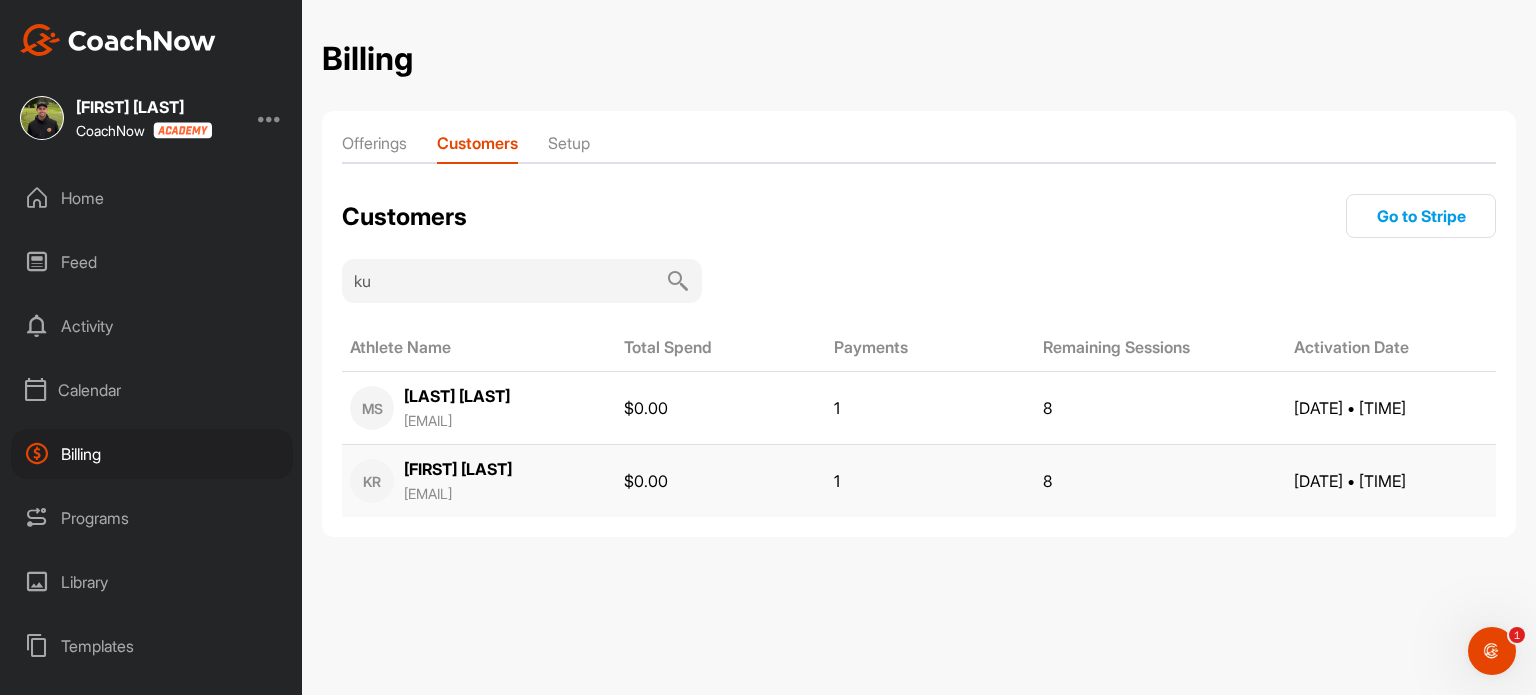 type on "ku" 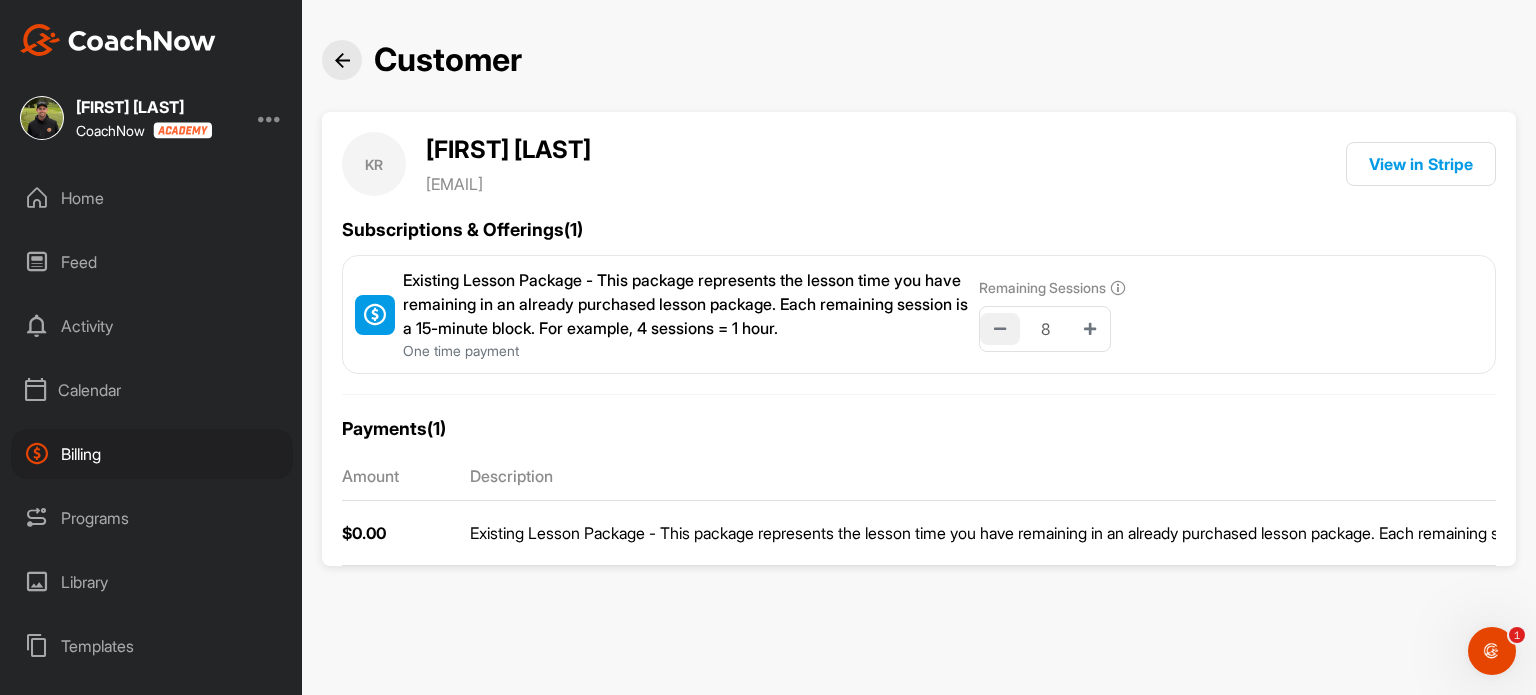 click at bounding box center (1000, 329) 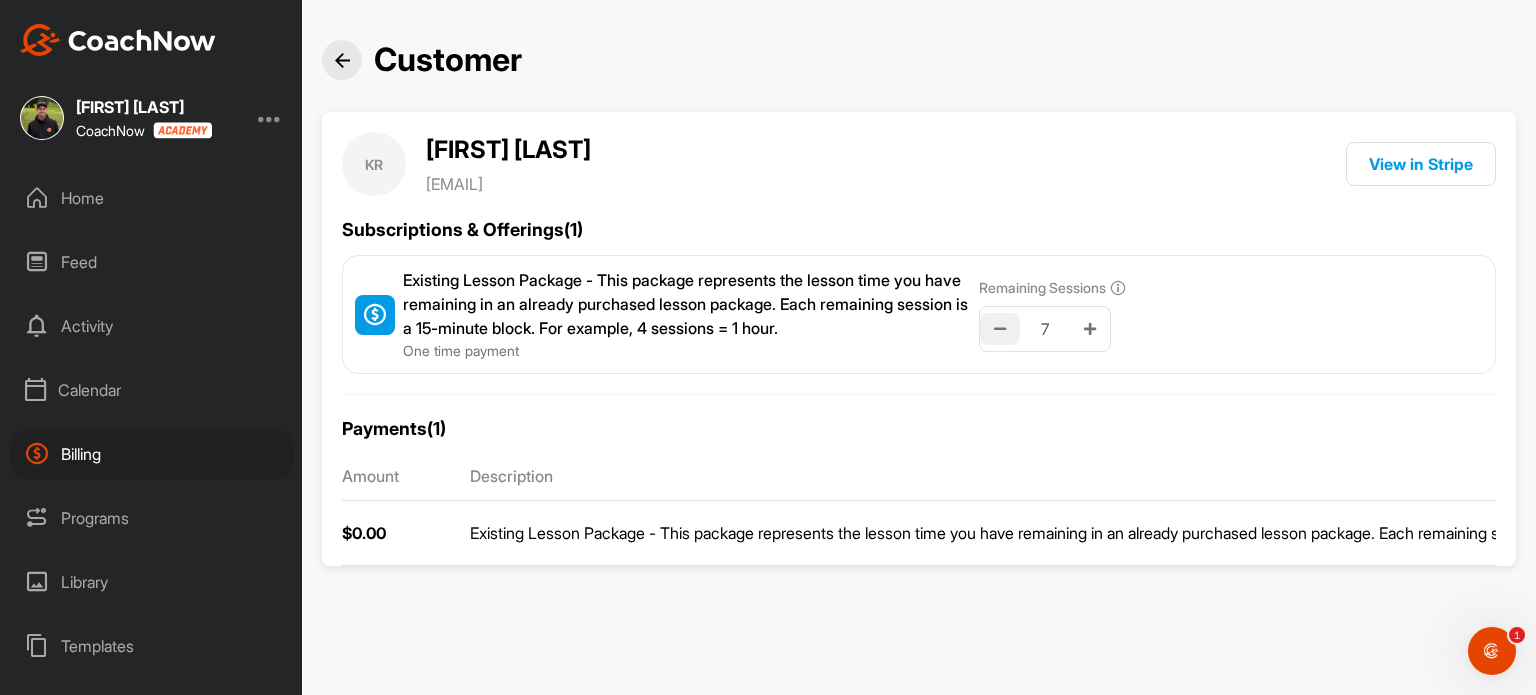 click at bounding box center (1000, 329) 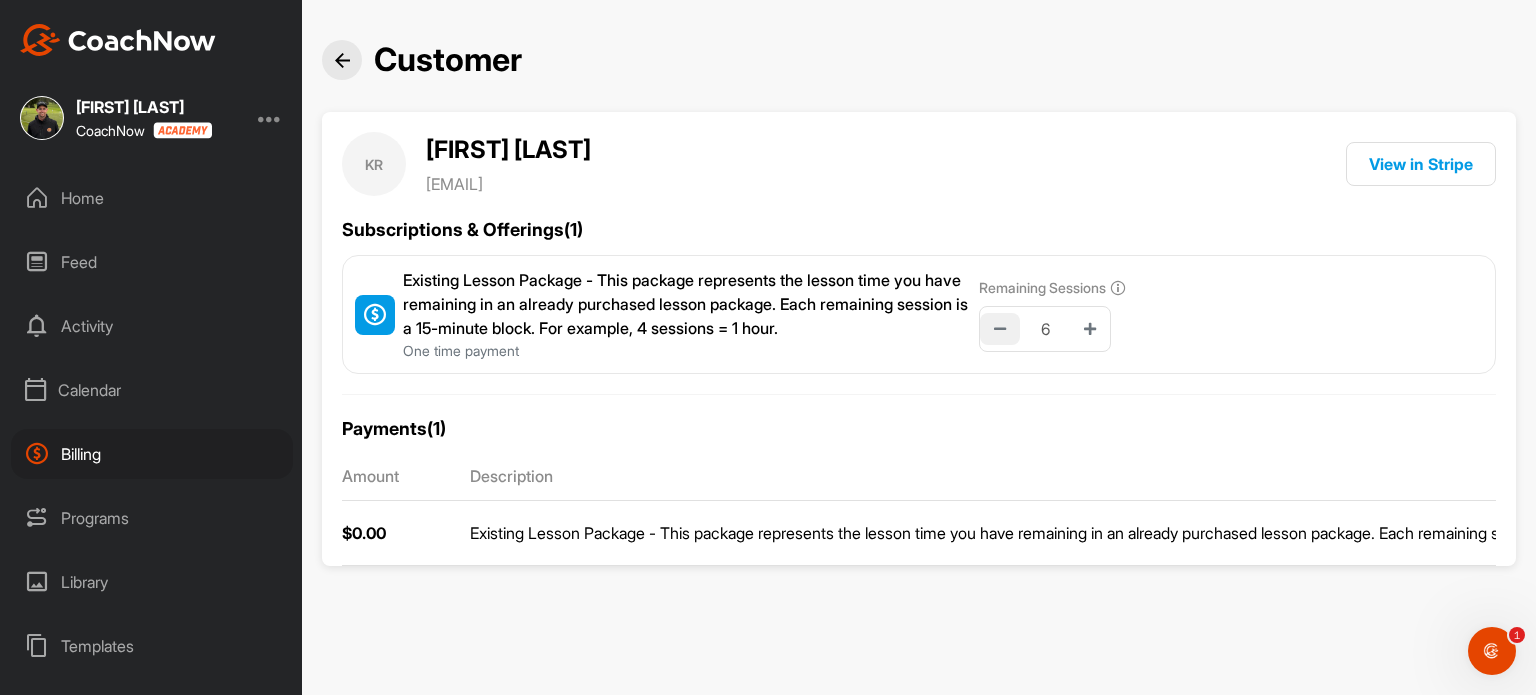 click at bounding box center (1000, 329) 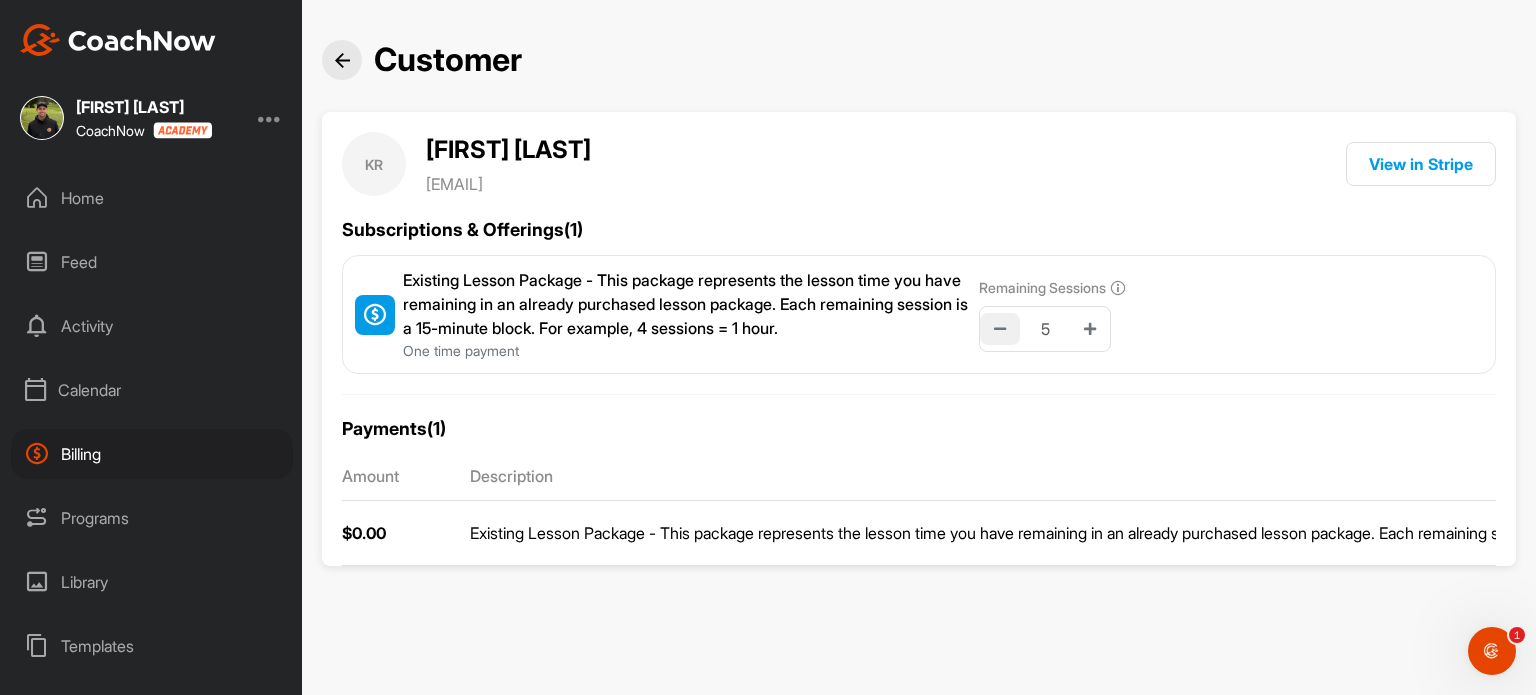 type on "4" 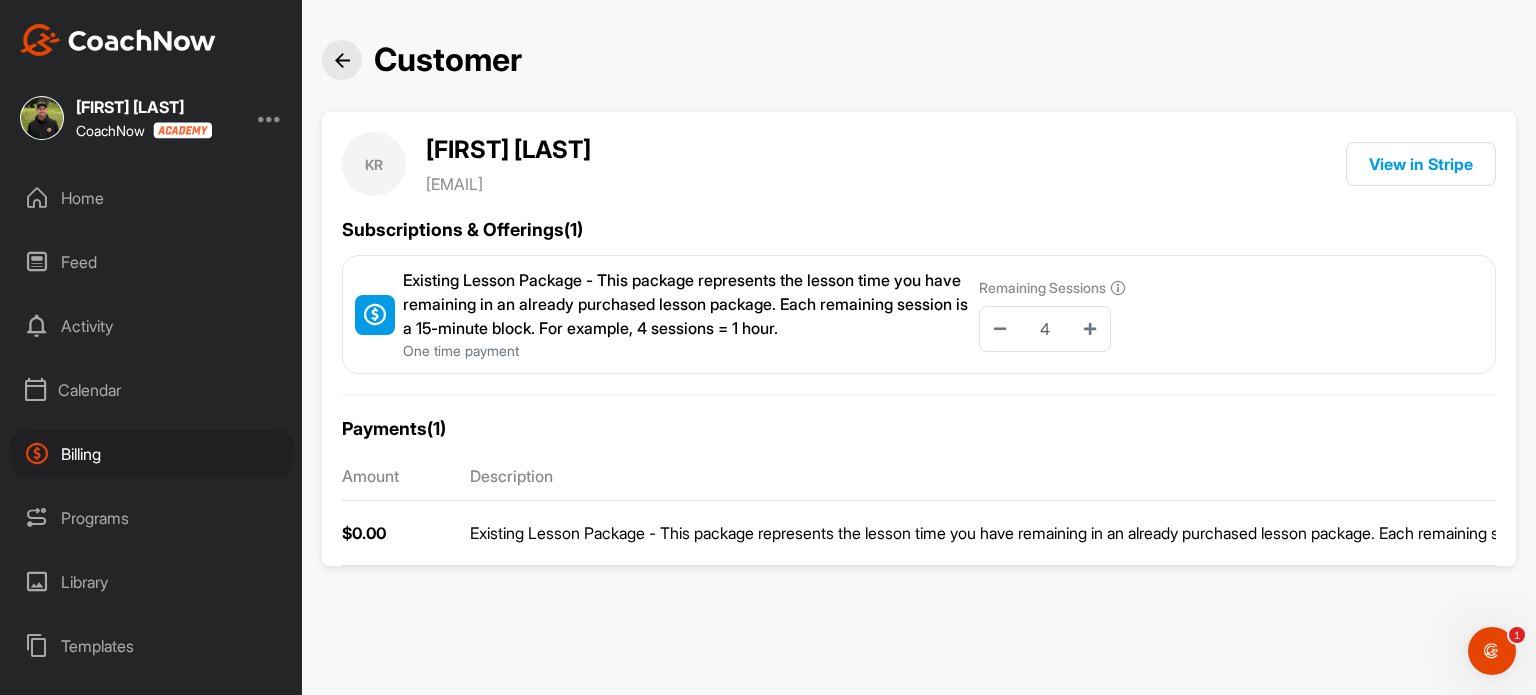 click at bounding box center [342, 60] 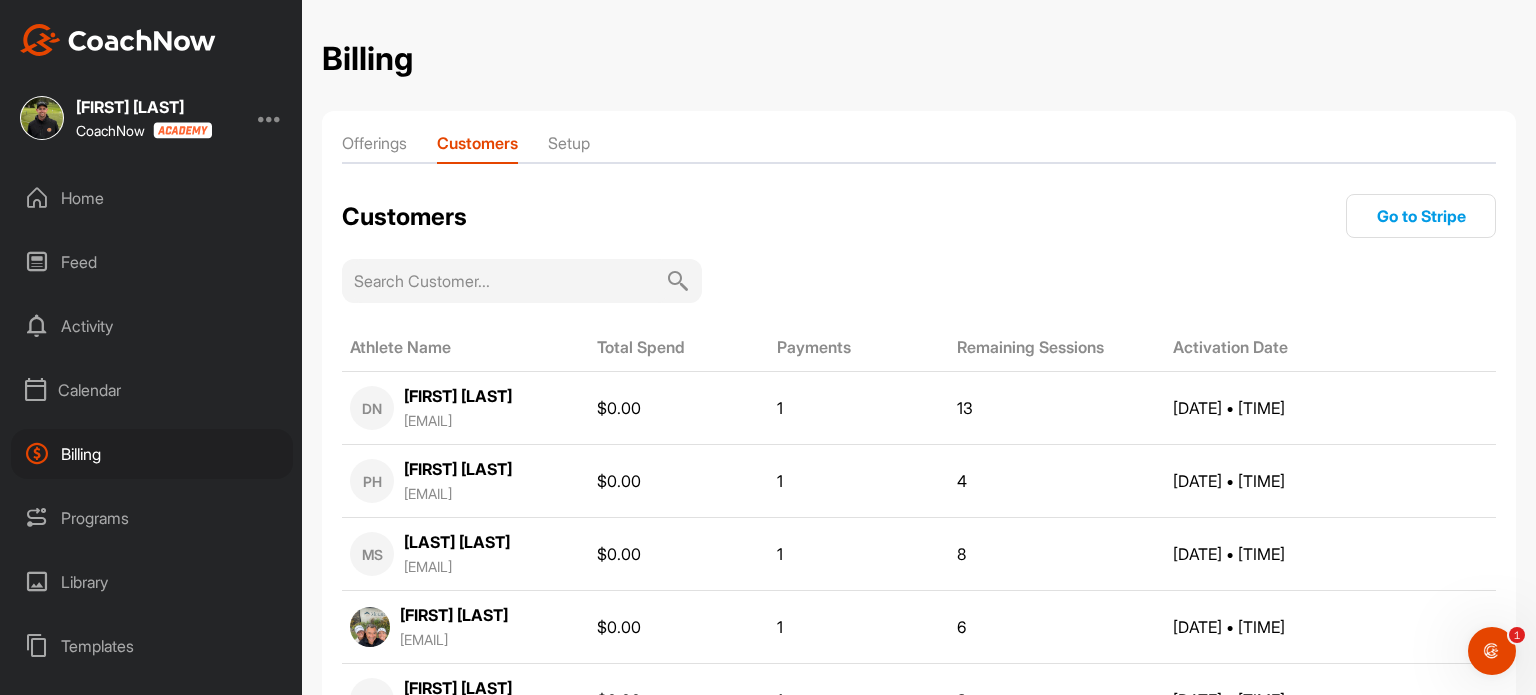 click at bounding box center (510, 281) 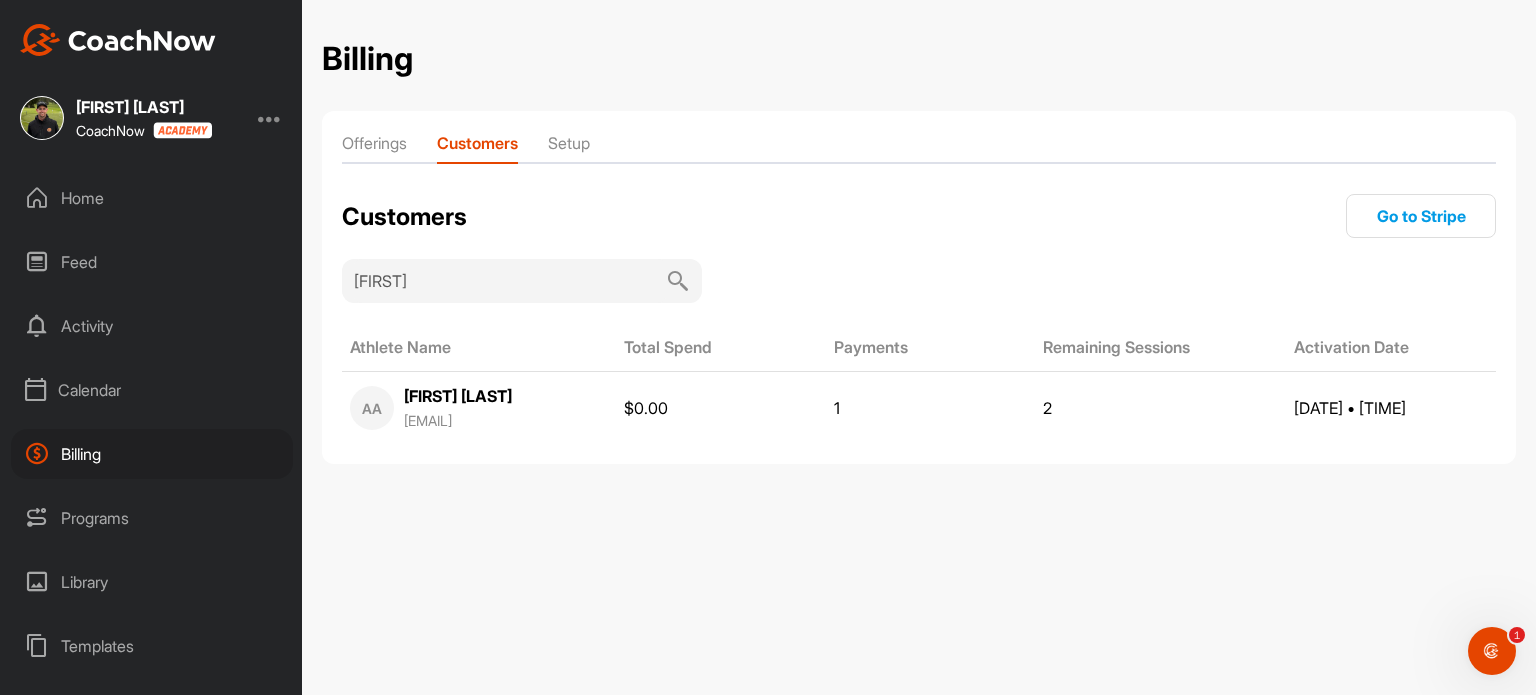 type on "[FIRST]" 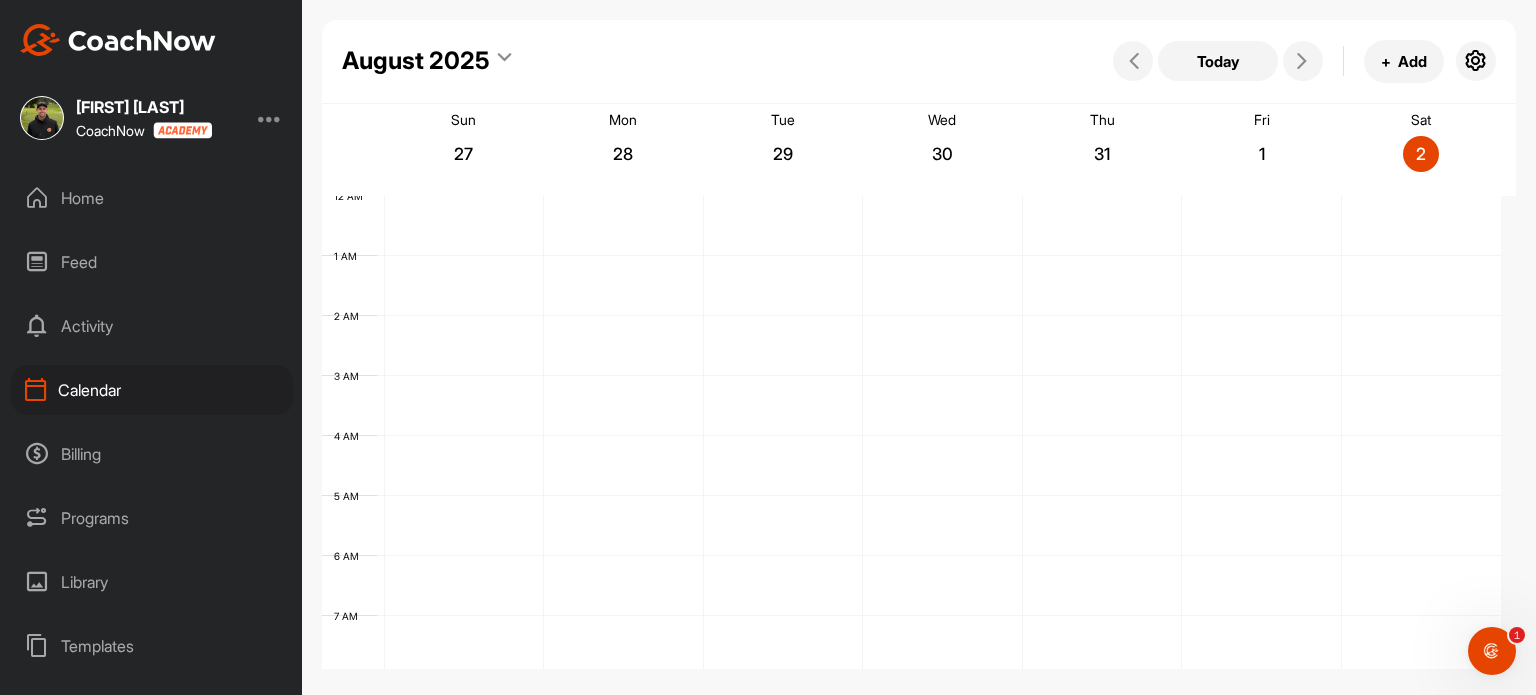 scroll, scrollTop: 347, scrollLeft: 0, axis: vertical 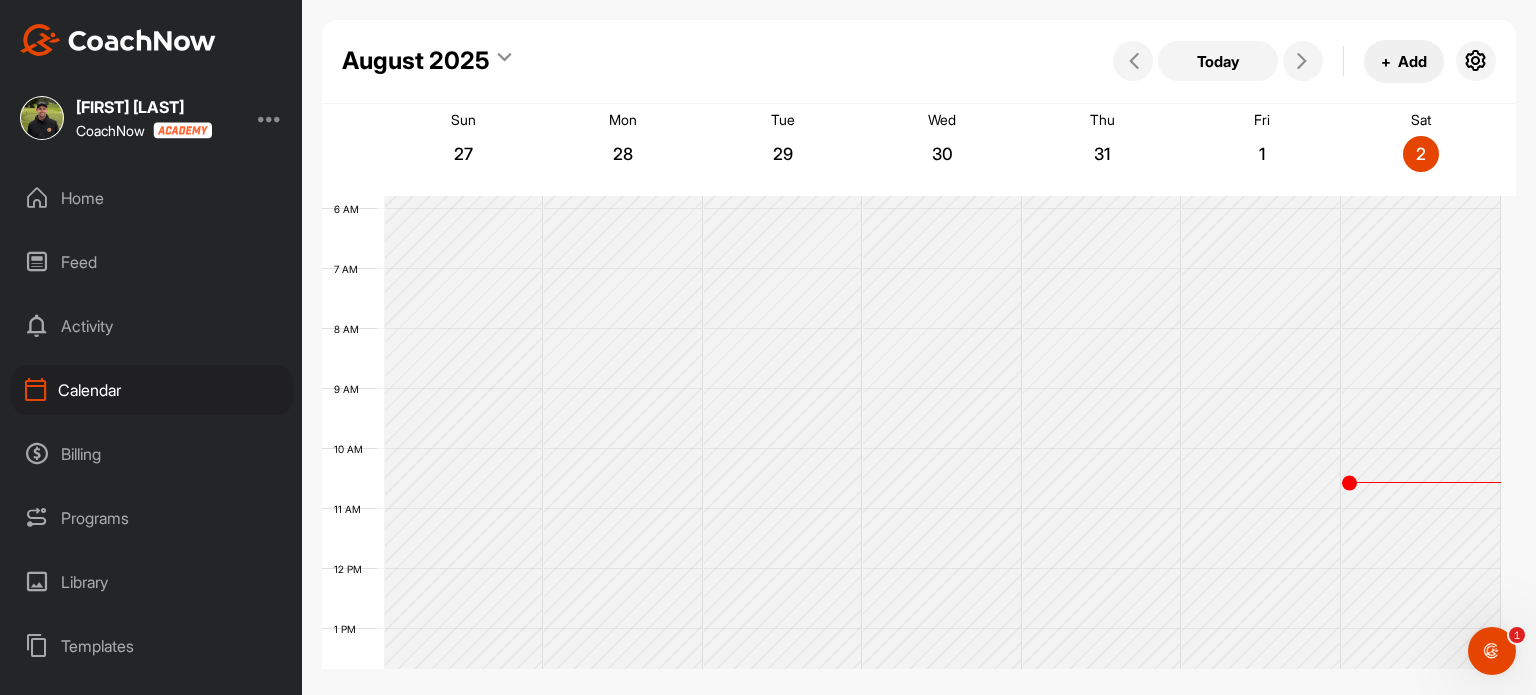 click on "+ Add" at bounding box center (1404, 61) 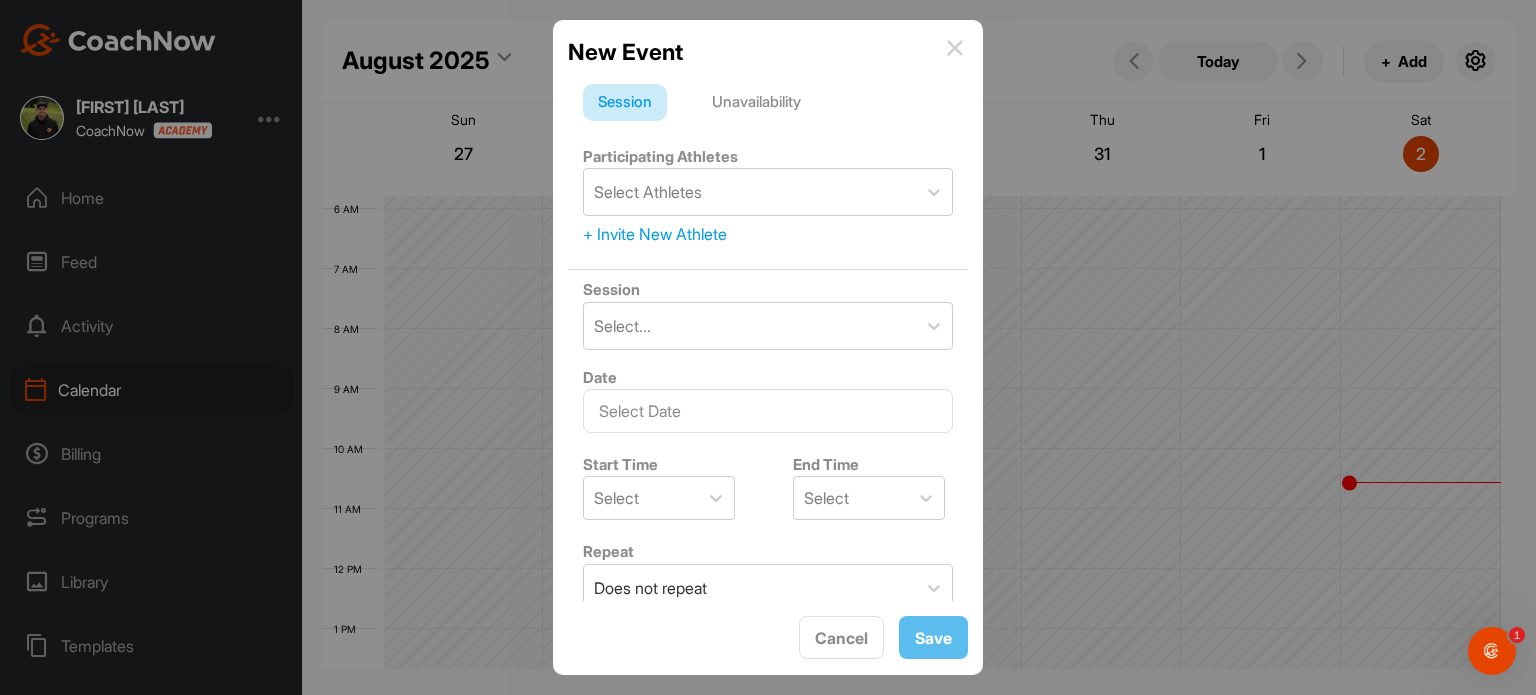 click at bounding box center [955, 48] 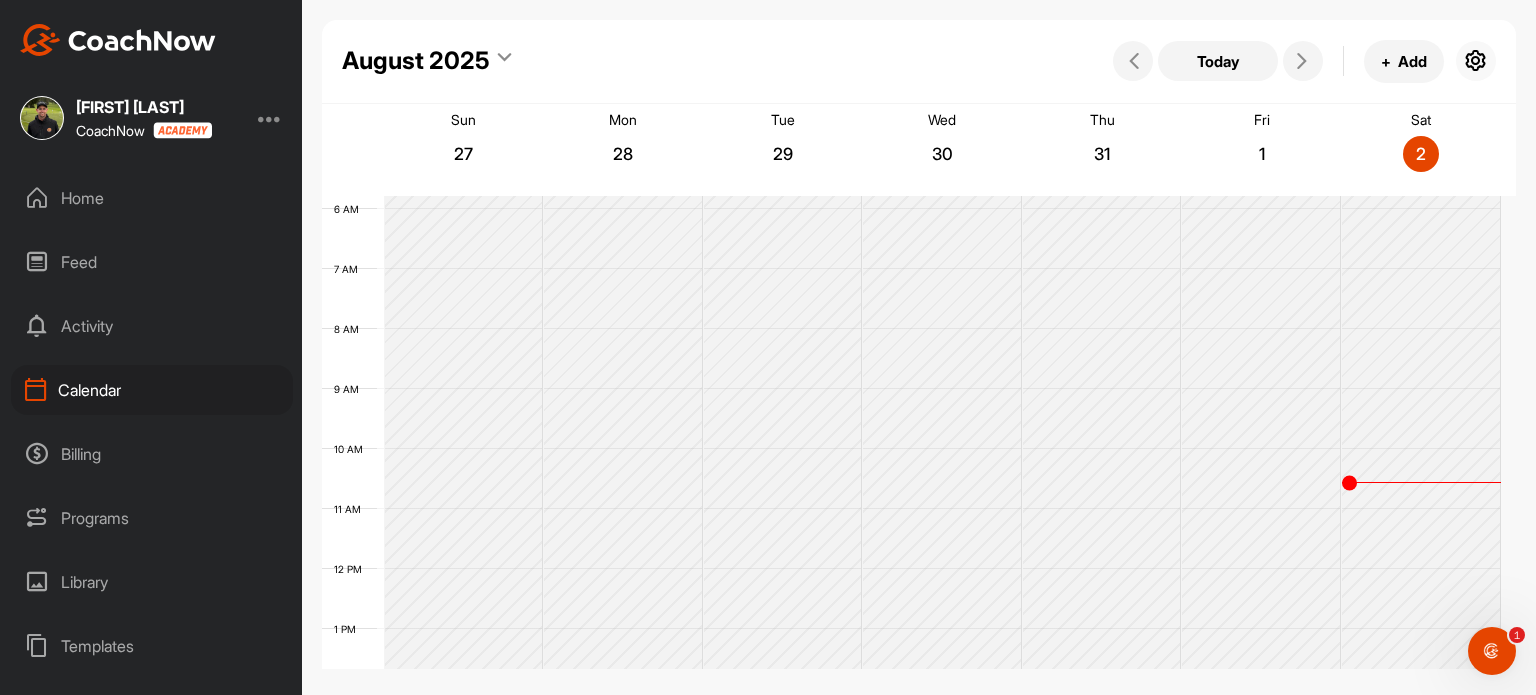 click at bounding box center (1476, 61) 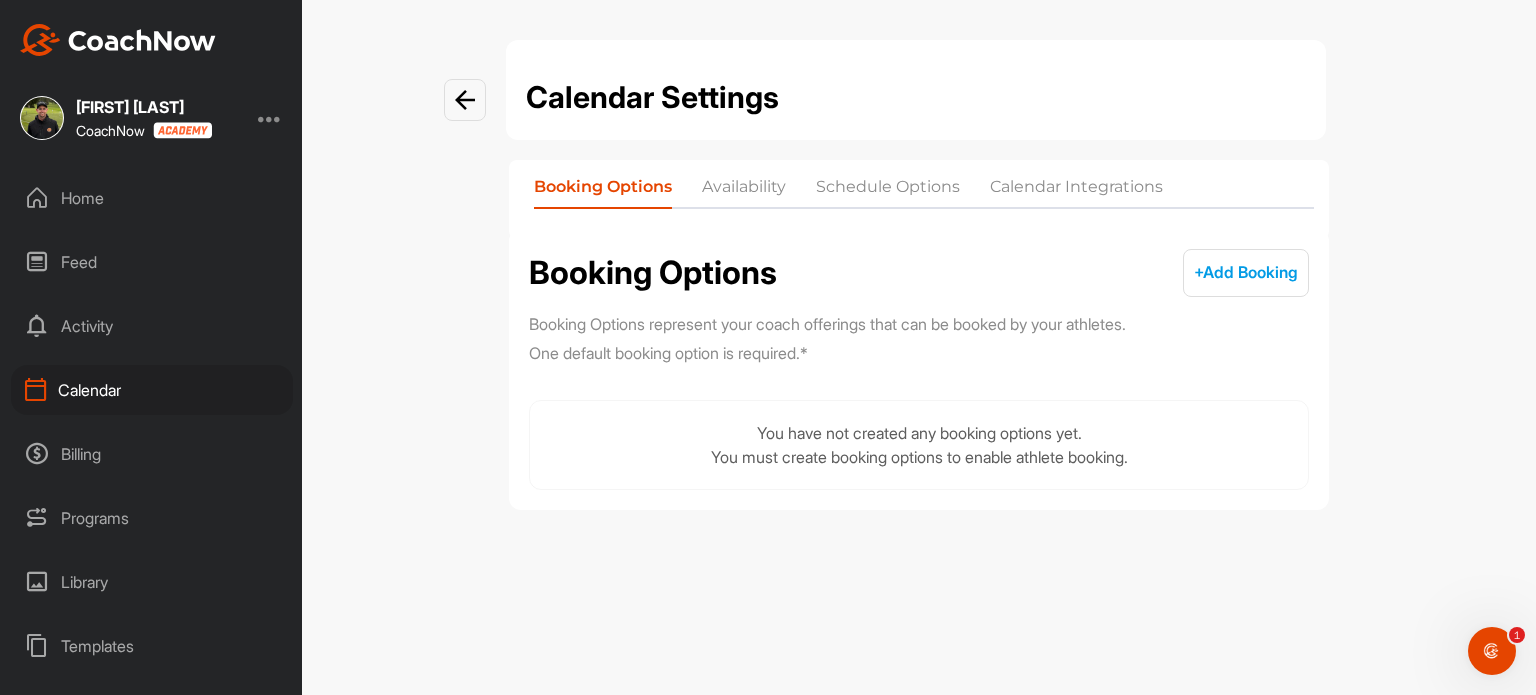 click on "Availability" at bounding box center [744, 191] 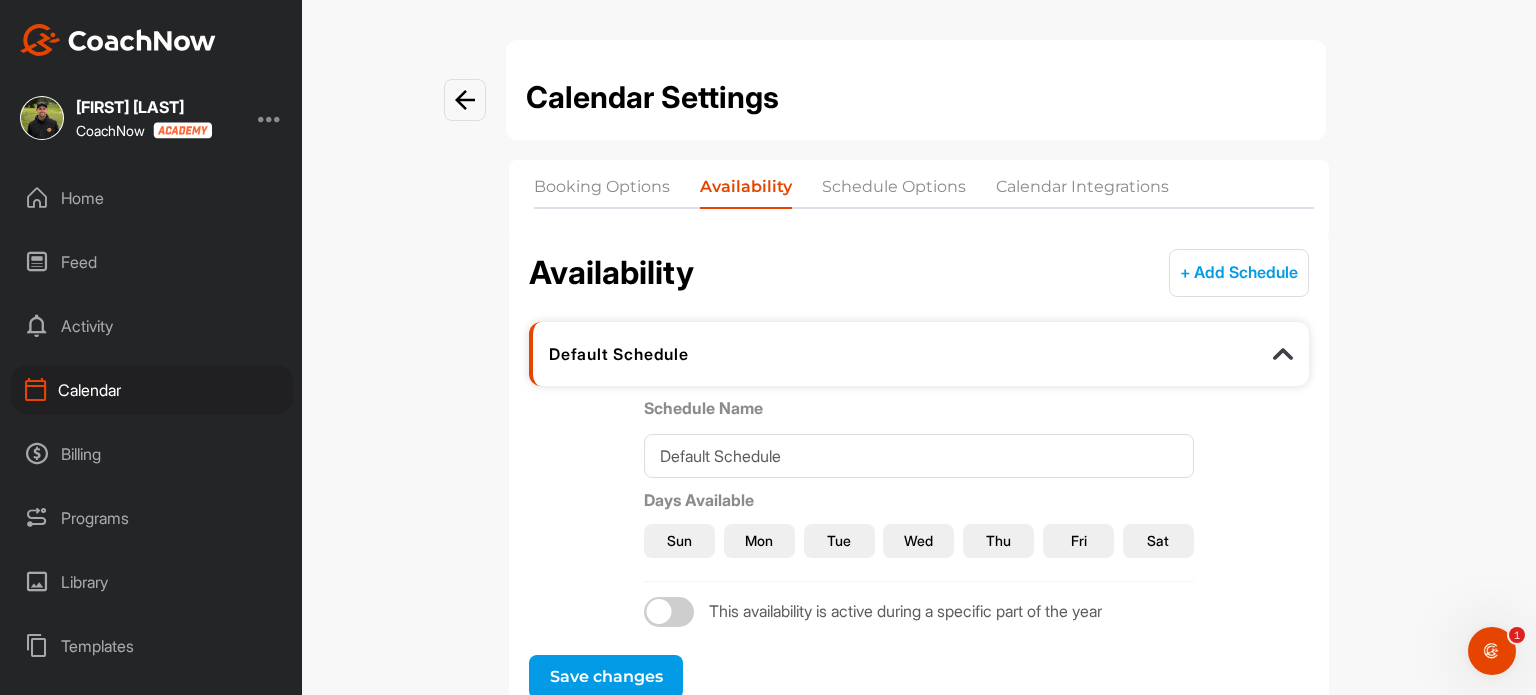 click on "Schedule Options" at bounding box center (894, 191) 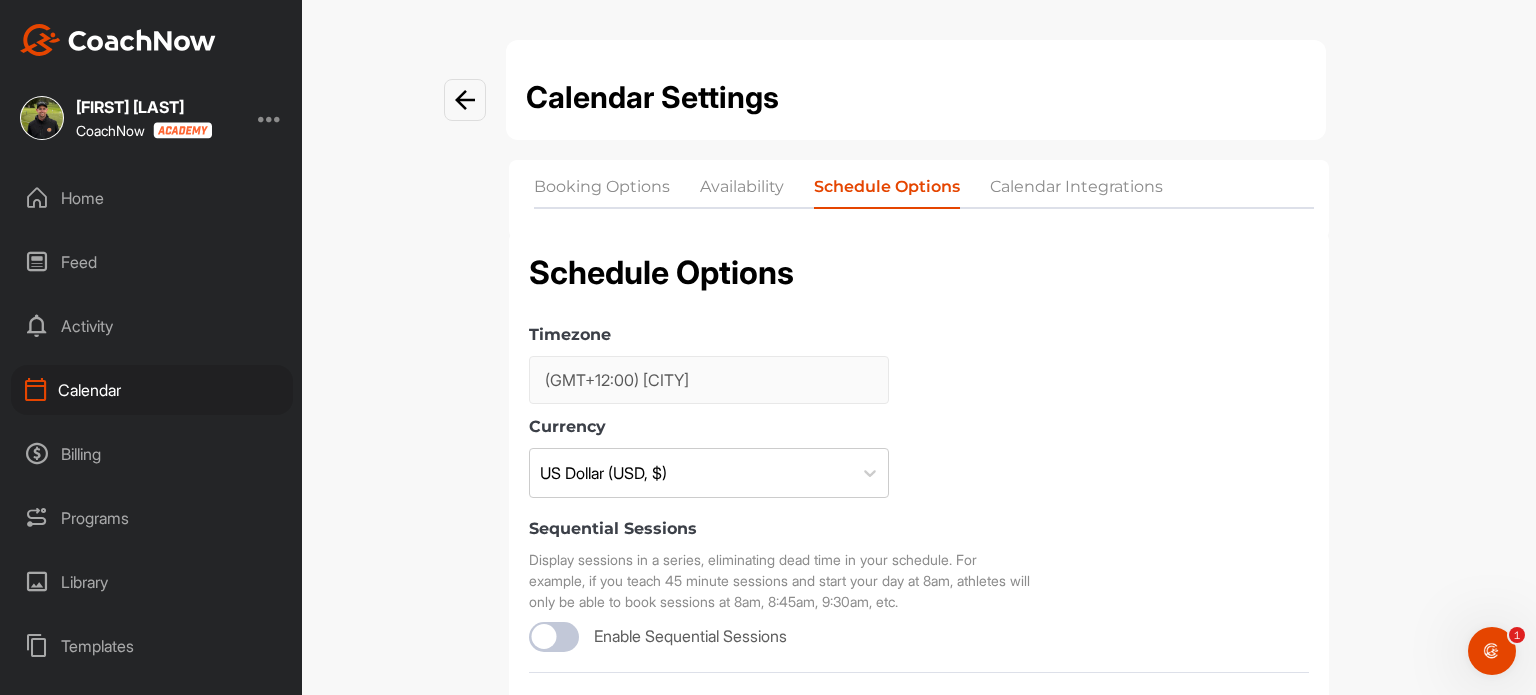 click on "Calendar Integrations" at bounding box center (1076, 191) 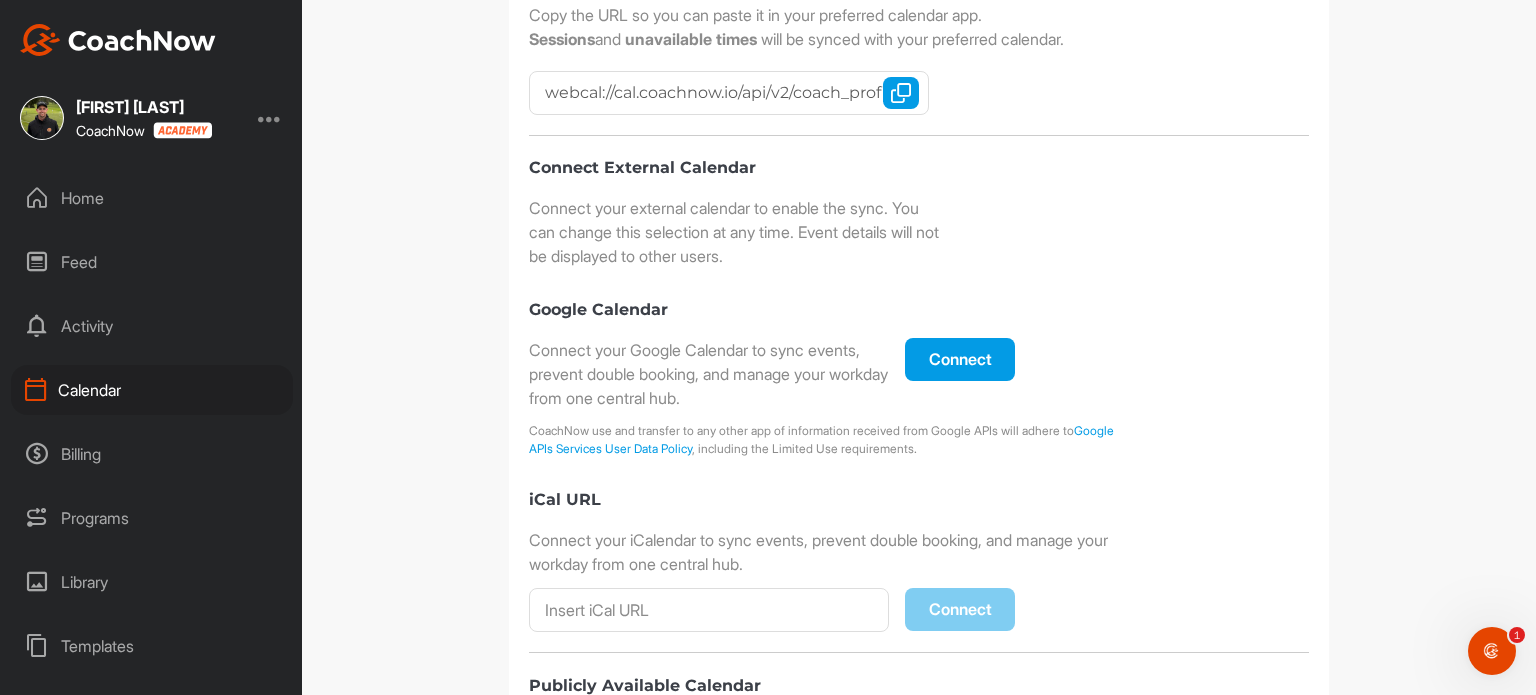 scroll, scrollTop: 411, scrollLeft: 0, axis: vertical 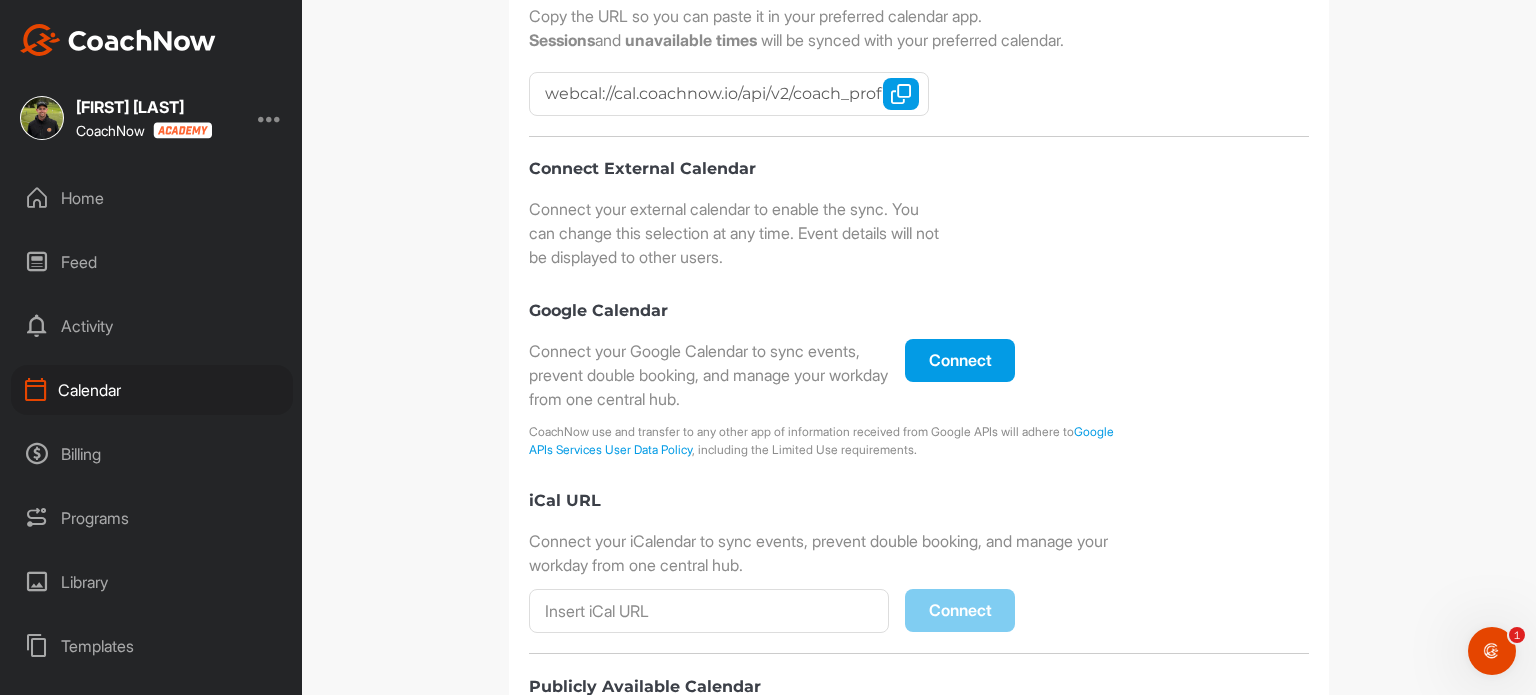 click on "Connect" at bounding box center (960, 360) 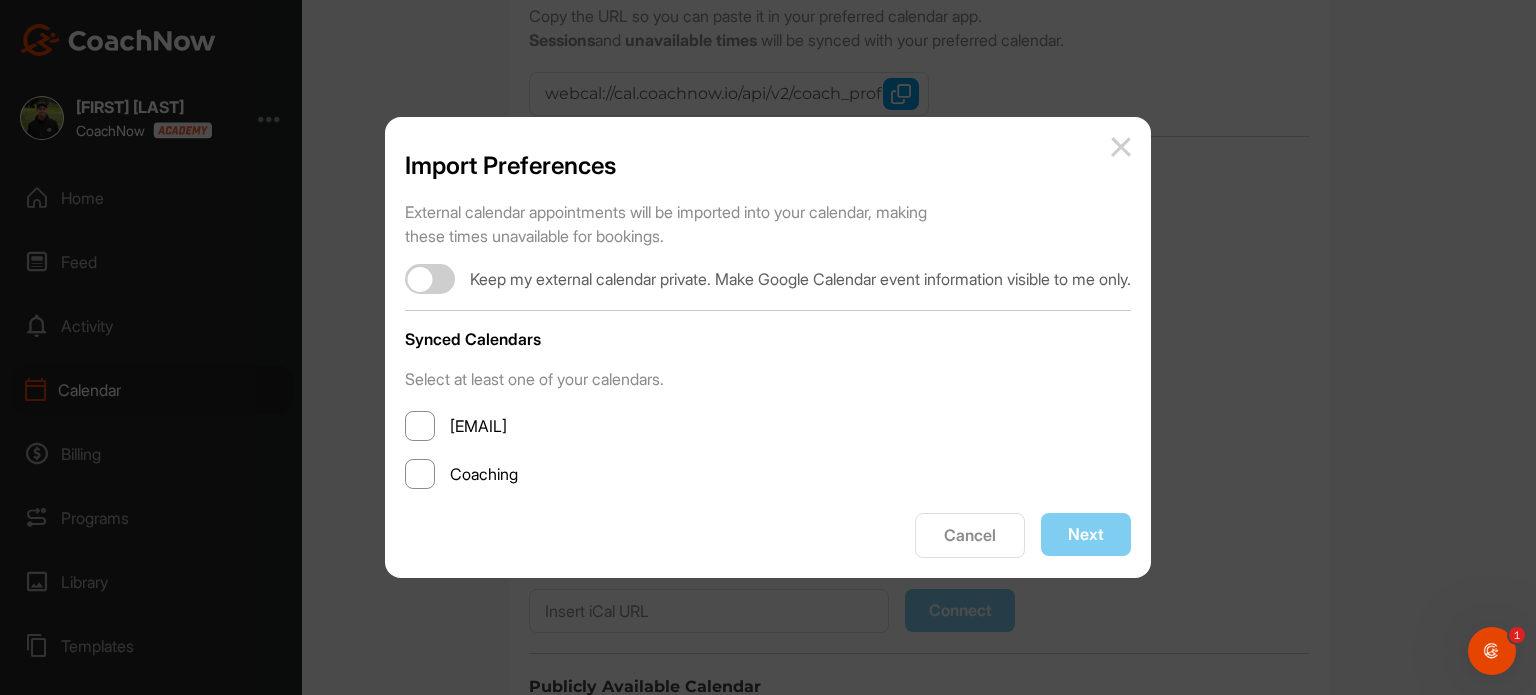 click at bounding box center [420, 474] 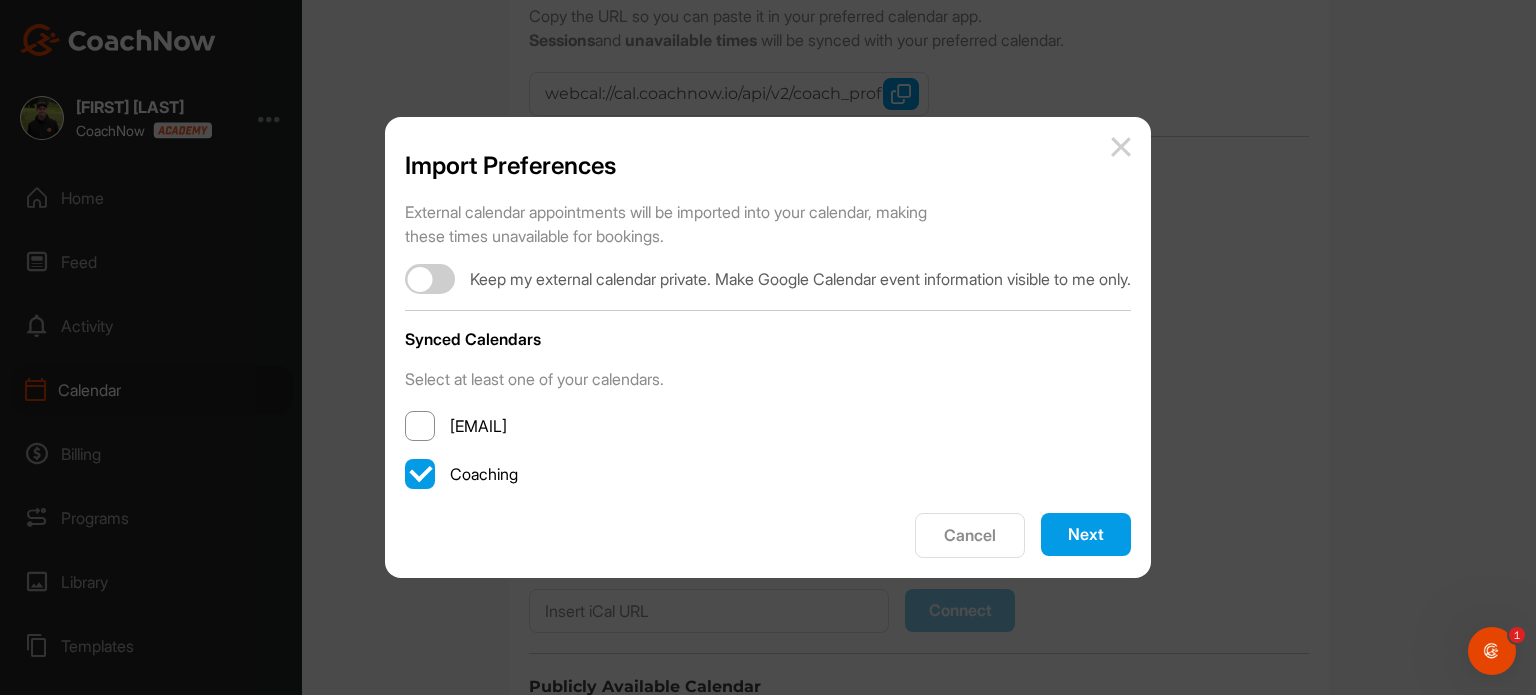 click at bounding box center [430, 279] 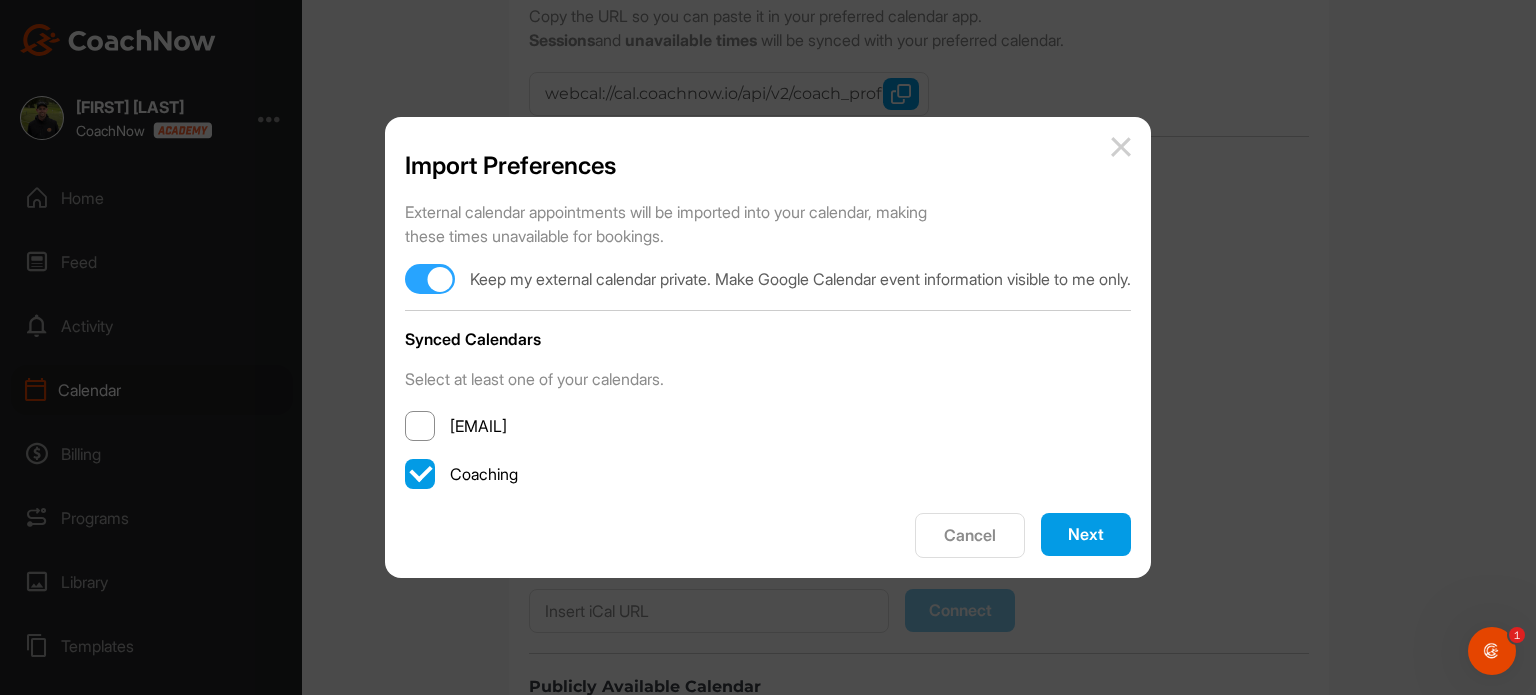 click on "Next" at bounding box center [1086, 534] 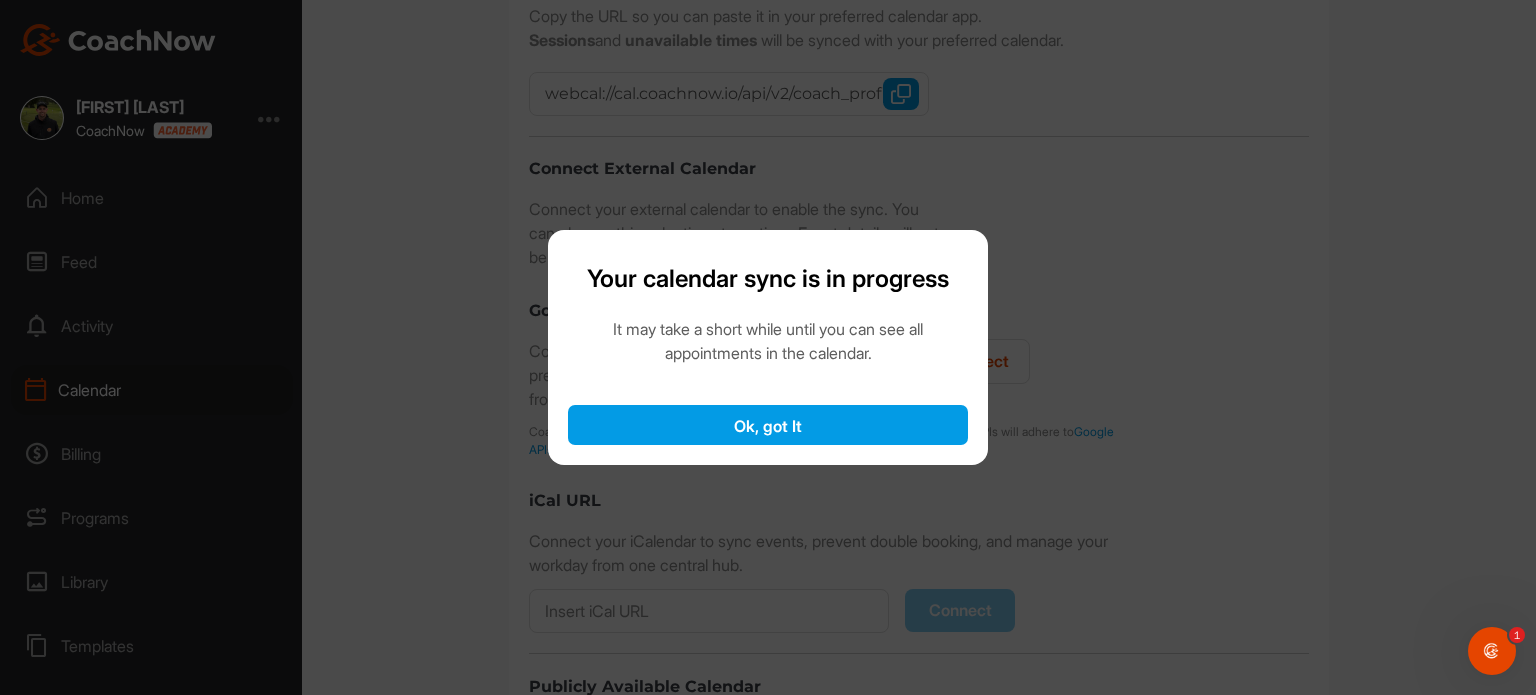 click on "Ok, got It" at bounding box center (768, 425) 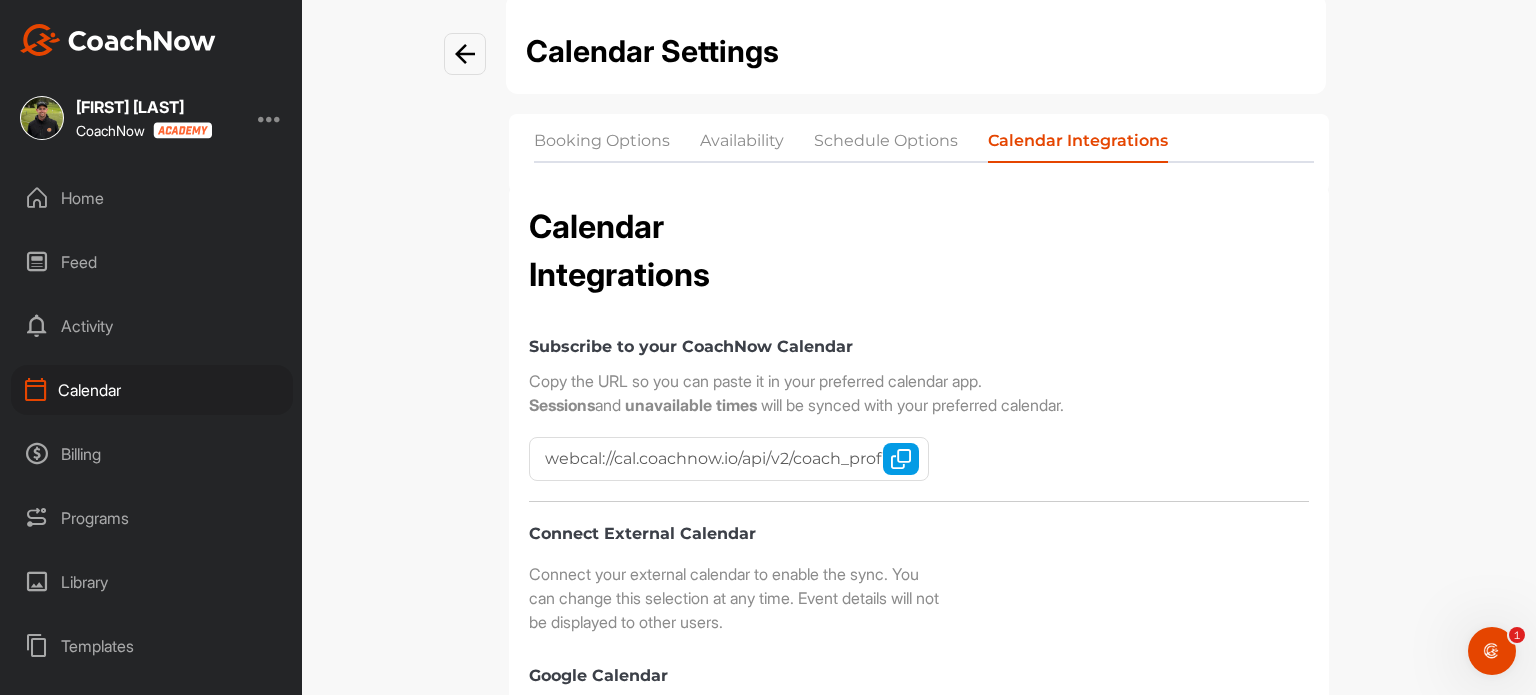 scroll, scrollTop: 44, scrollLeft: 0, axis: vertical 